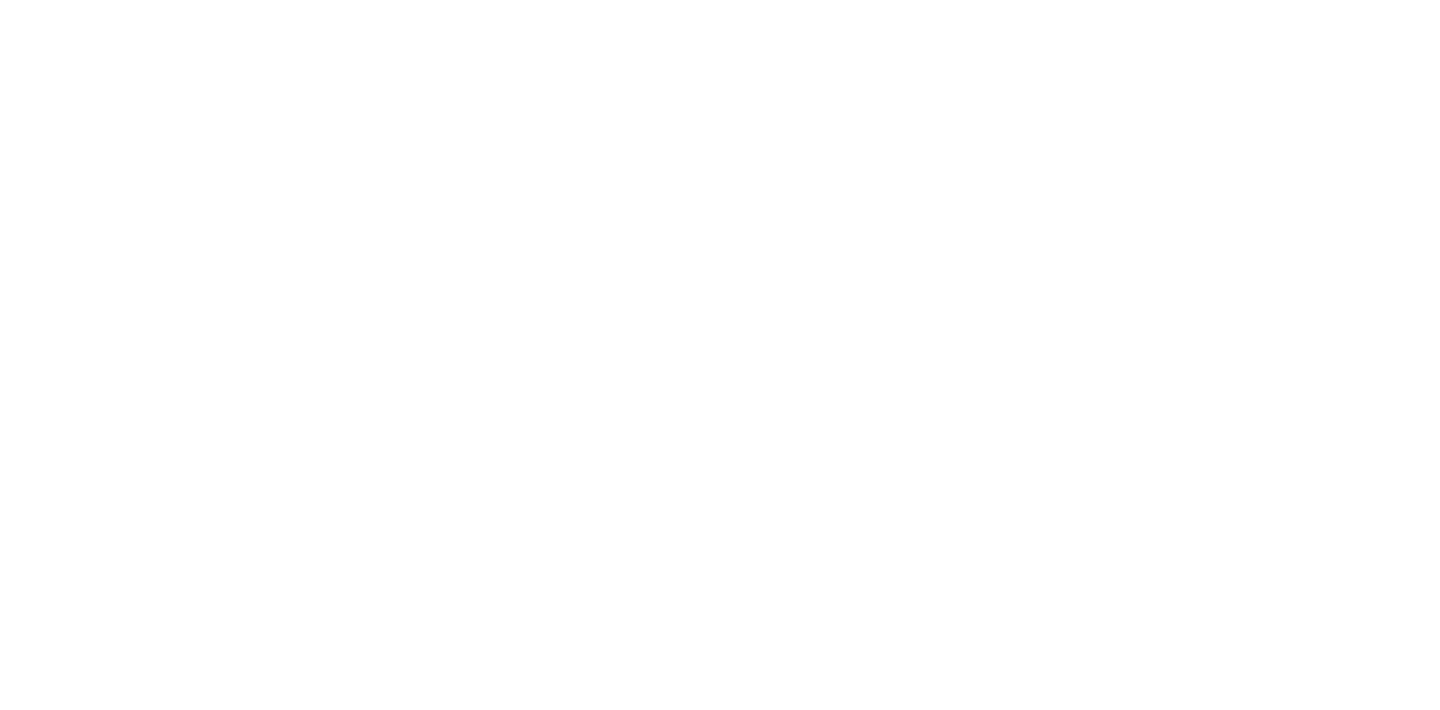 scroll, scrollTop: 0, scrollLeft: 0, axis: both 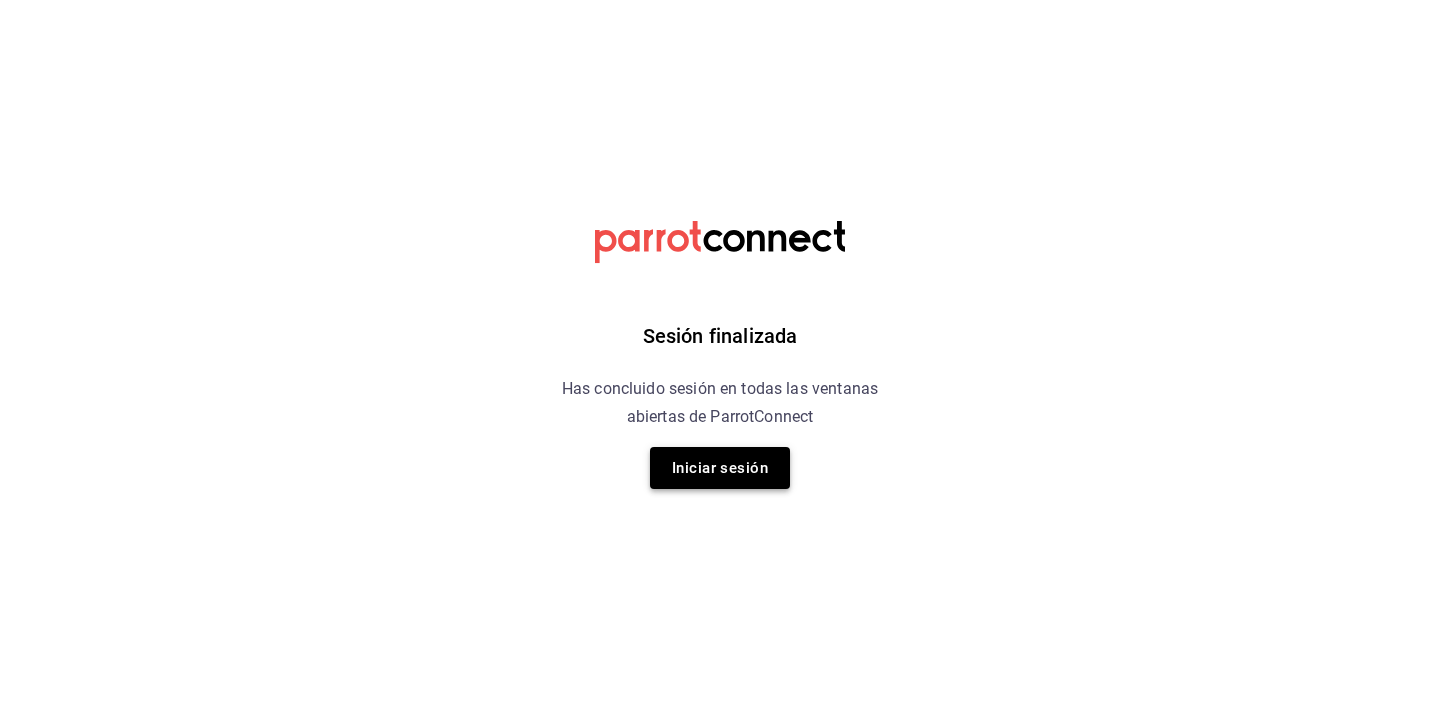 click on "Iniciar sesión" at bounding box center [720, 468] 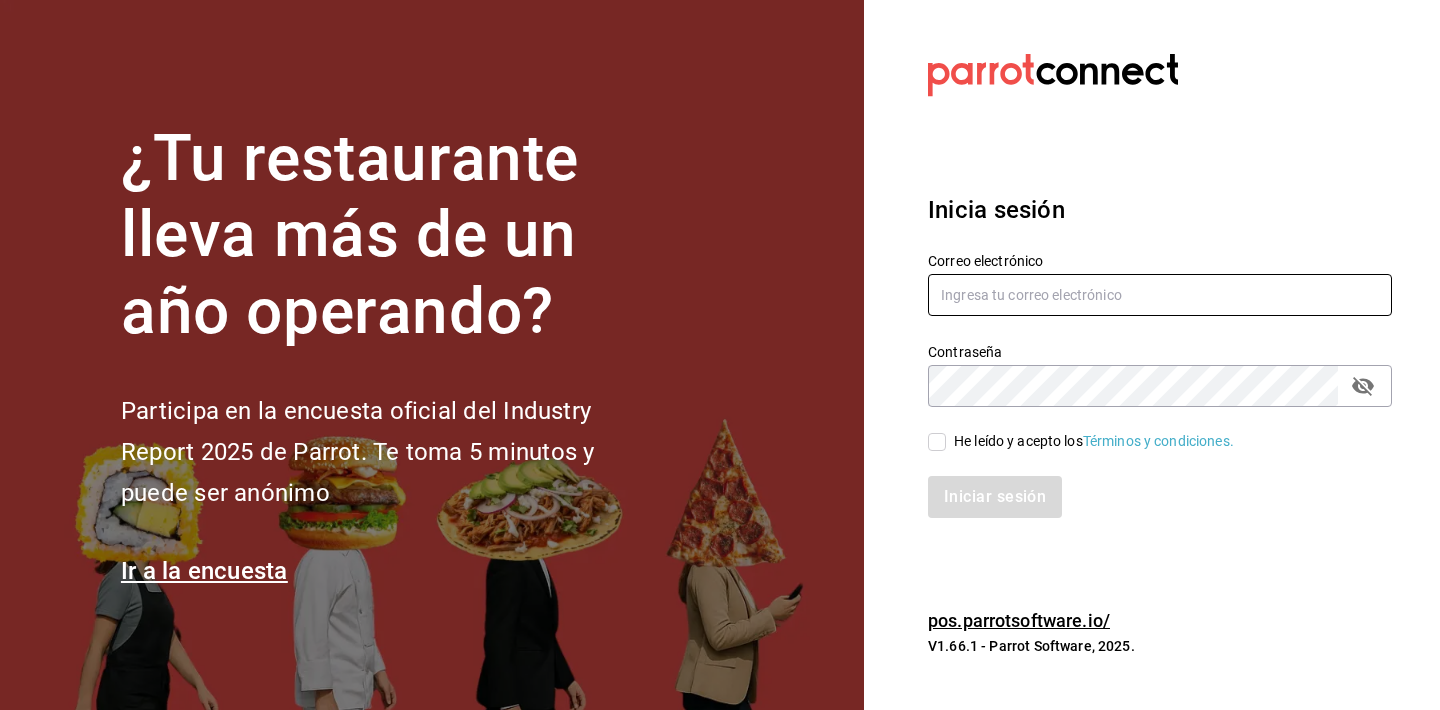 type on "jesuszeravi94@gmail.com" 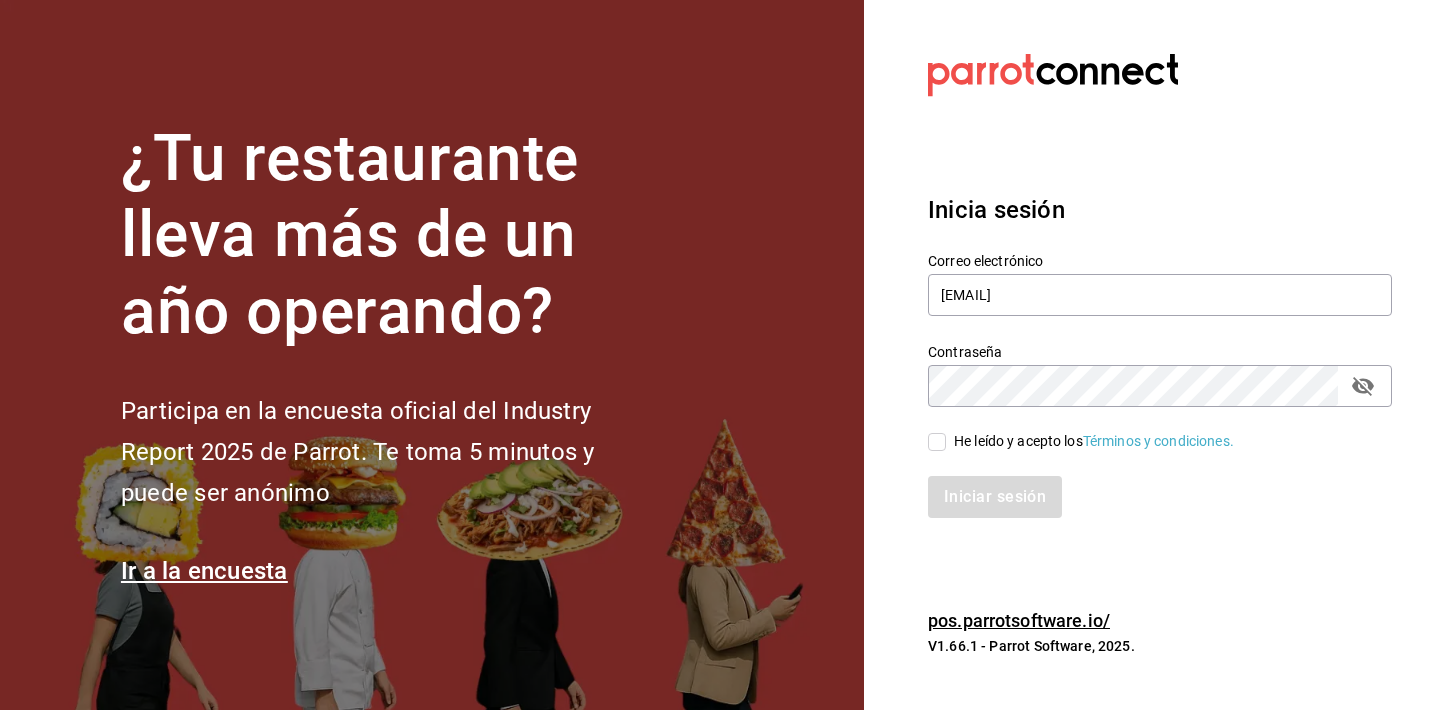 click on "He leído y acepto los  Términos y condiciones." at bounding box center (937, 442) 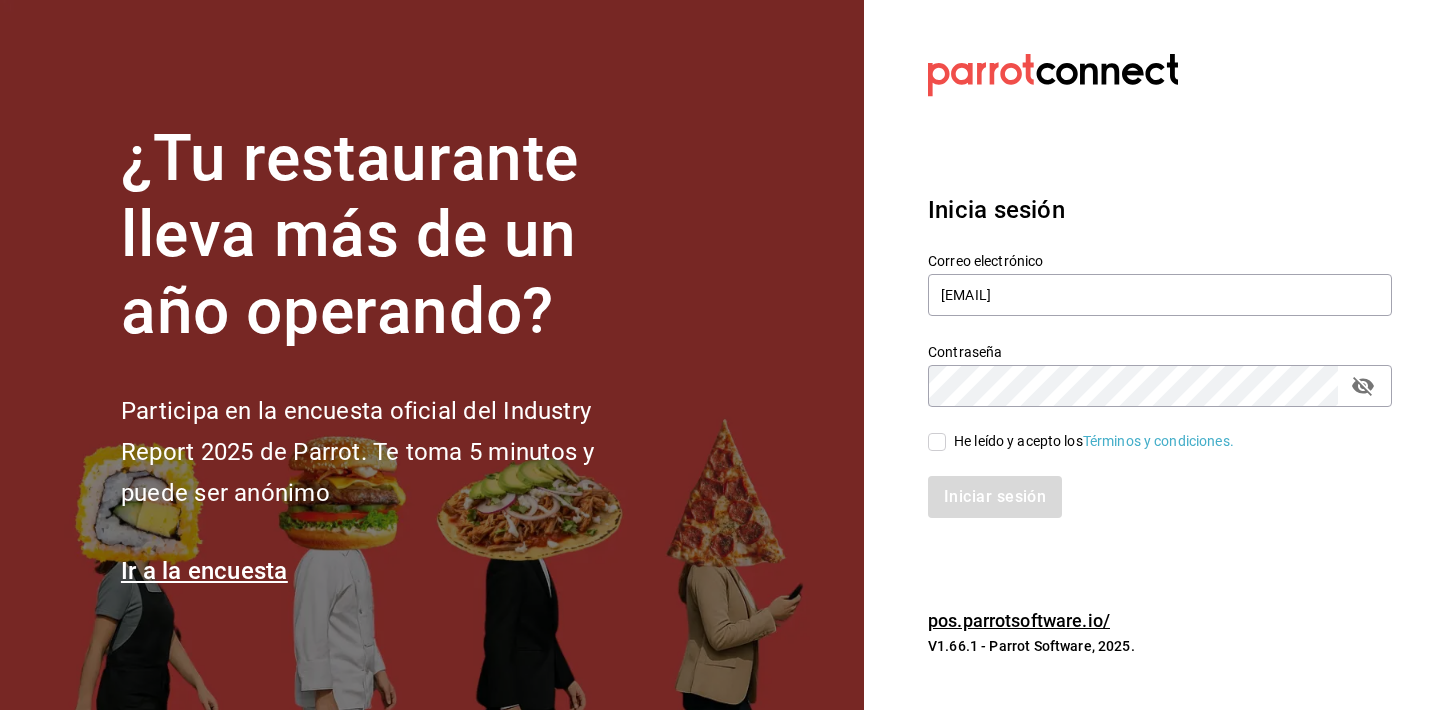 checkbox on "true" 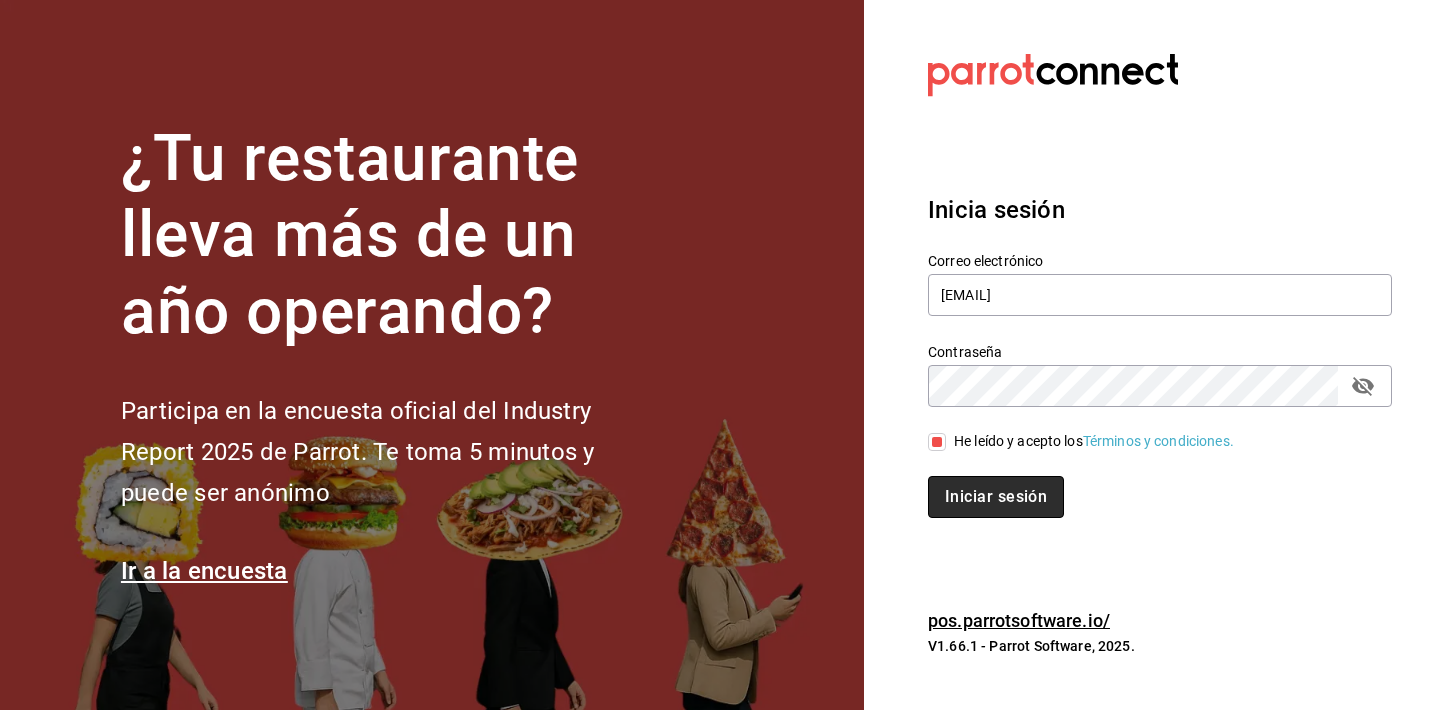 click on "Iniciar sesión" at bounding box center (996, 497) 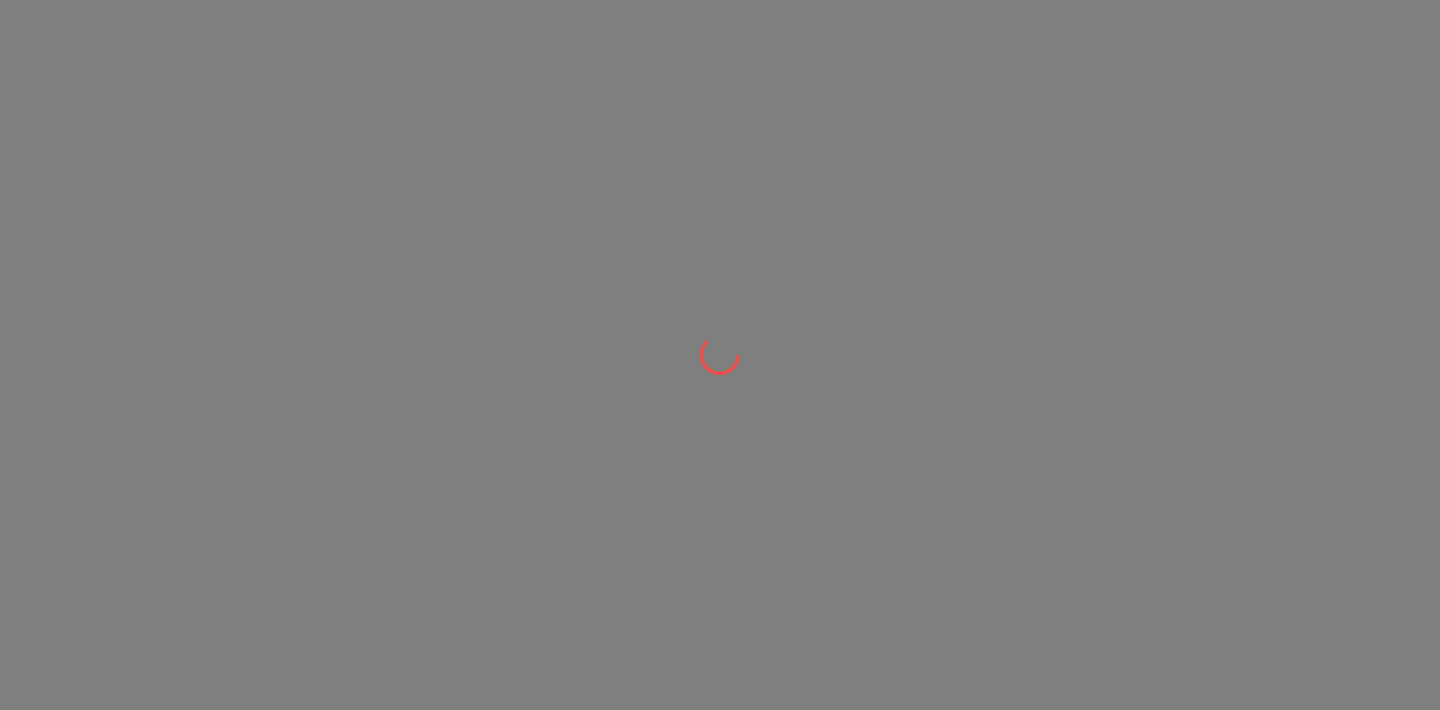 scroll, scrollTop: 0, scrollLeft: 0, axis: both 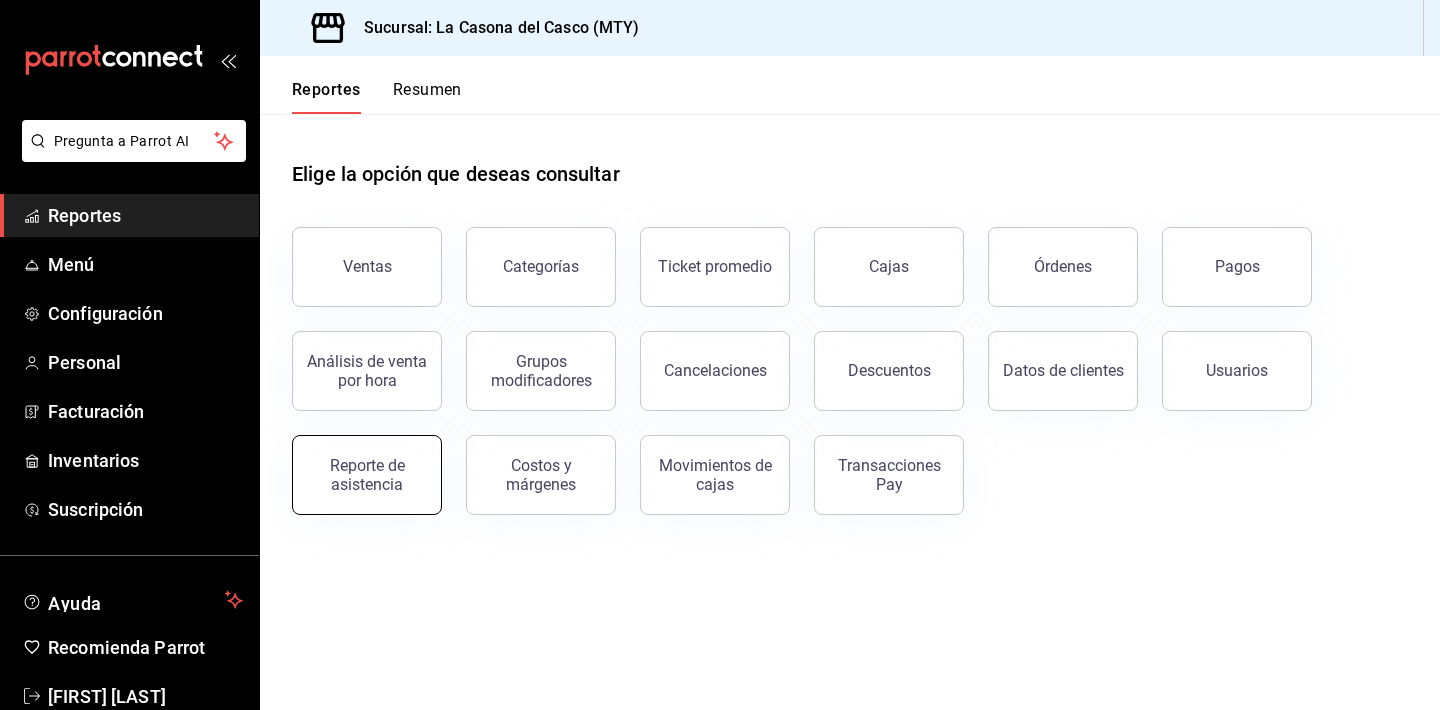 click on "Reporte de asistencia" at bounding box center (367, 475) 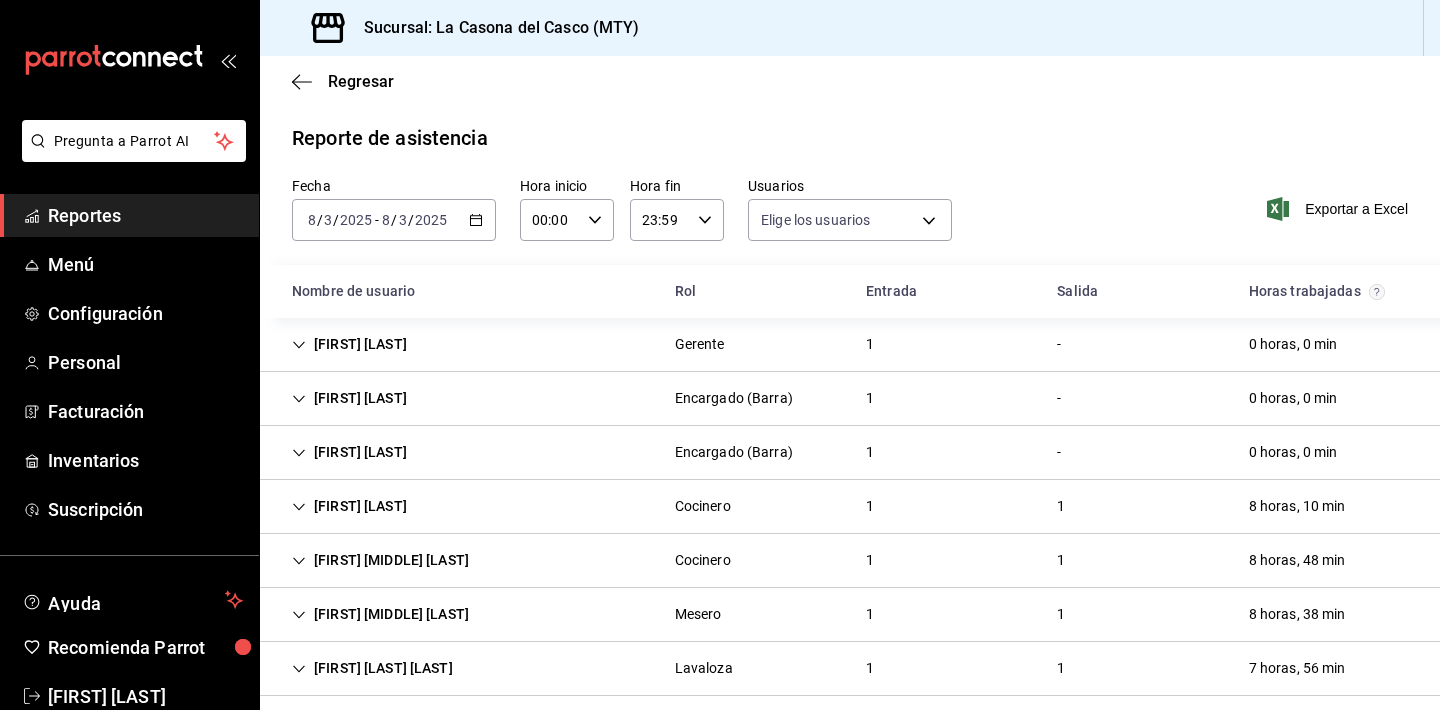 type on "[UUID],[UUID],[UUID],[UUID],[UUID],[UUID],[UUID],[UUID],[UUID],[UUID],[UUID],[UUID],[UUID],[UUID],[UUID],[UUID],[UUID],[UUID]" 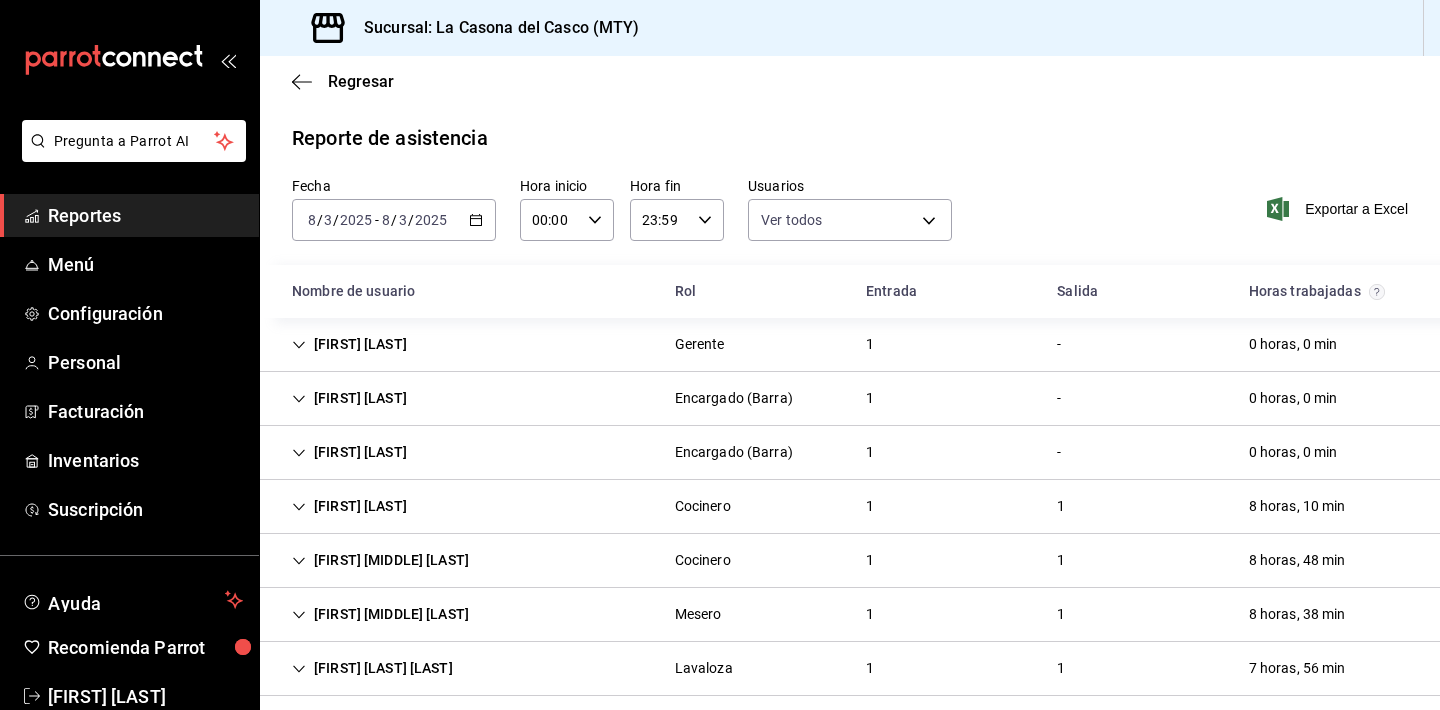 click 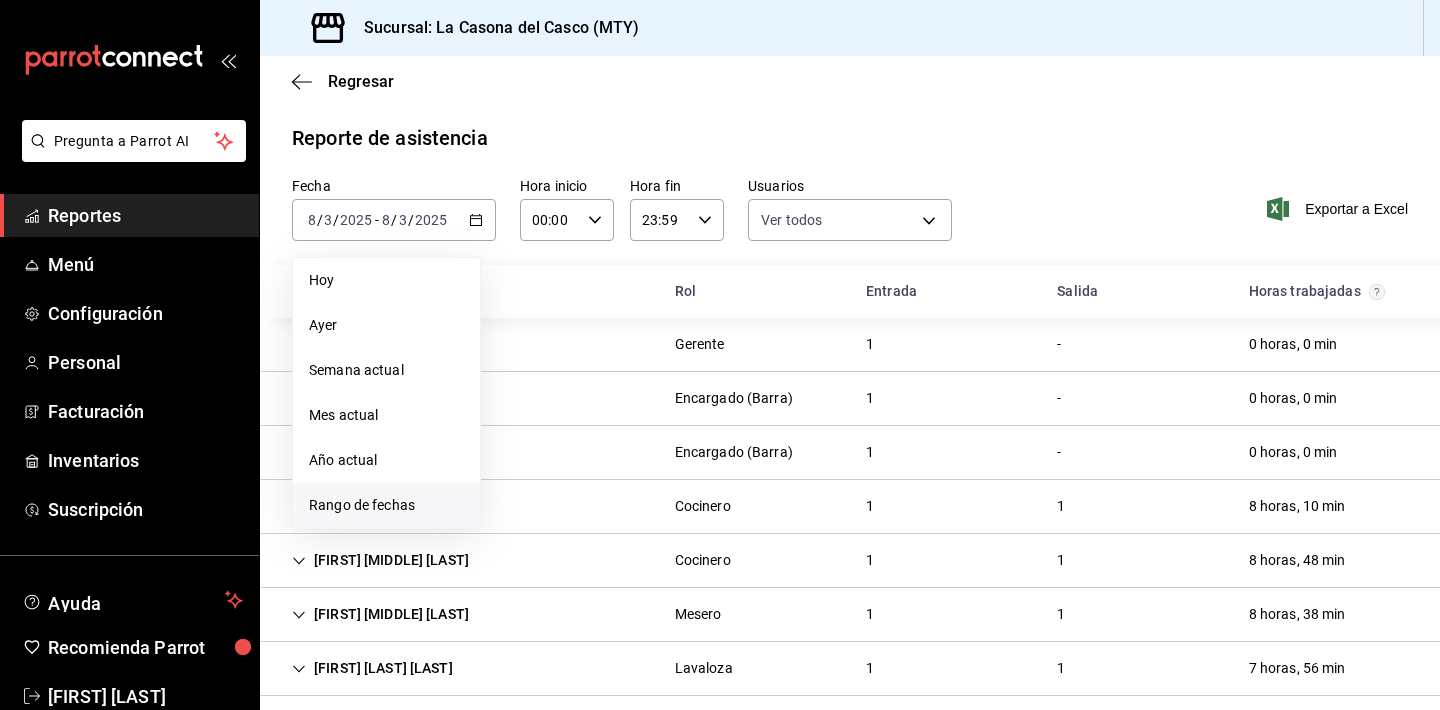 click on "Rango de fechas" at bounding box center [386, 505] 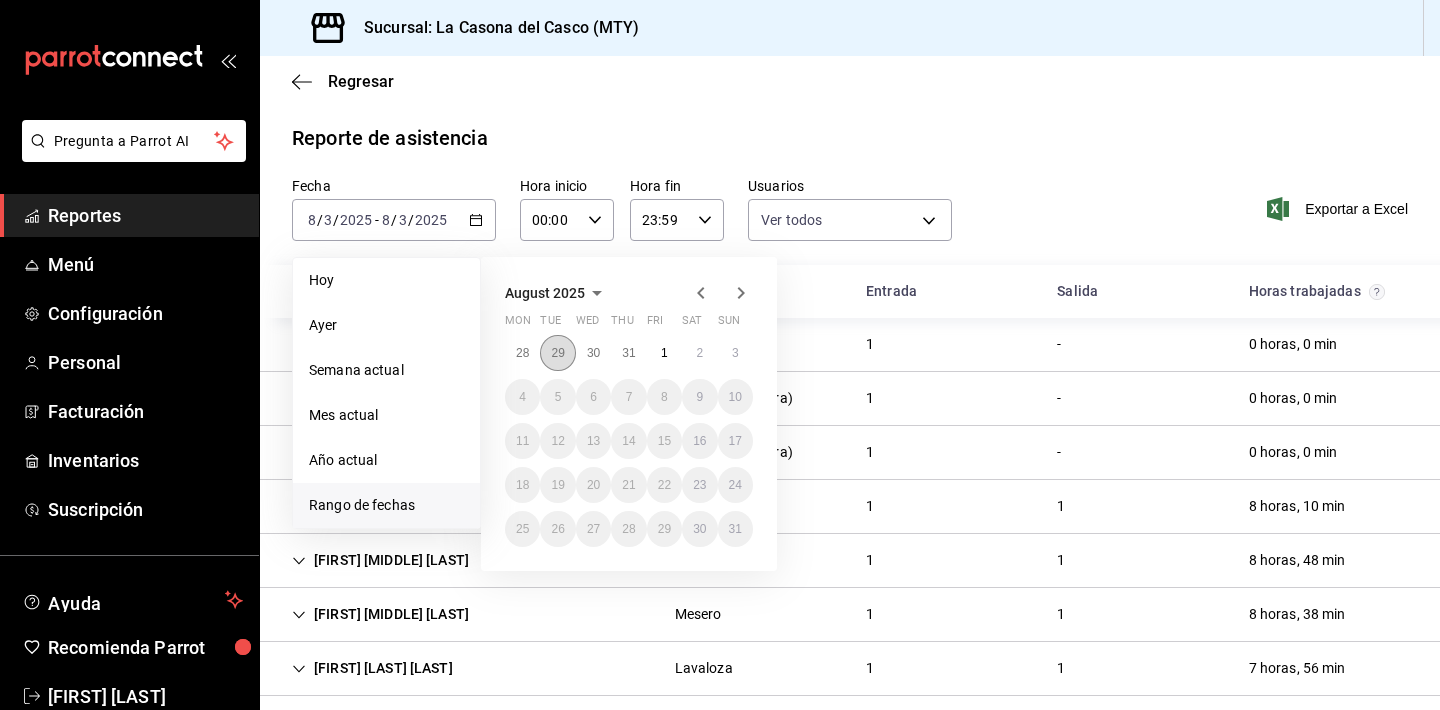 click on "29" at bounding box center (557, 353) 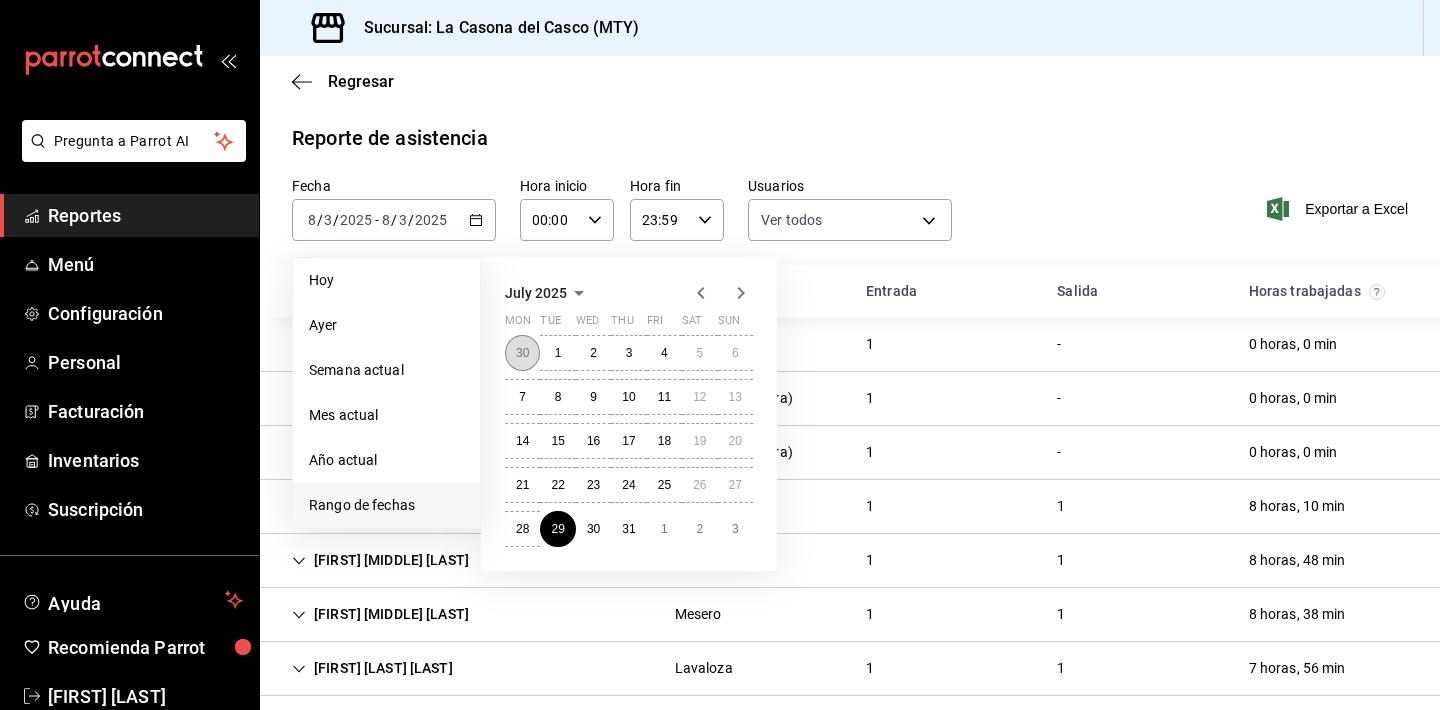 click on "30" at bounding box center [522, 353] 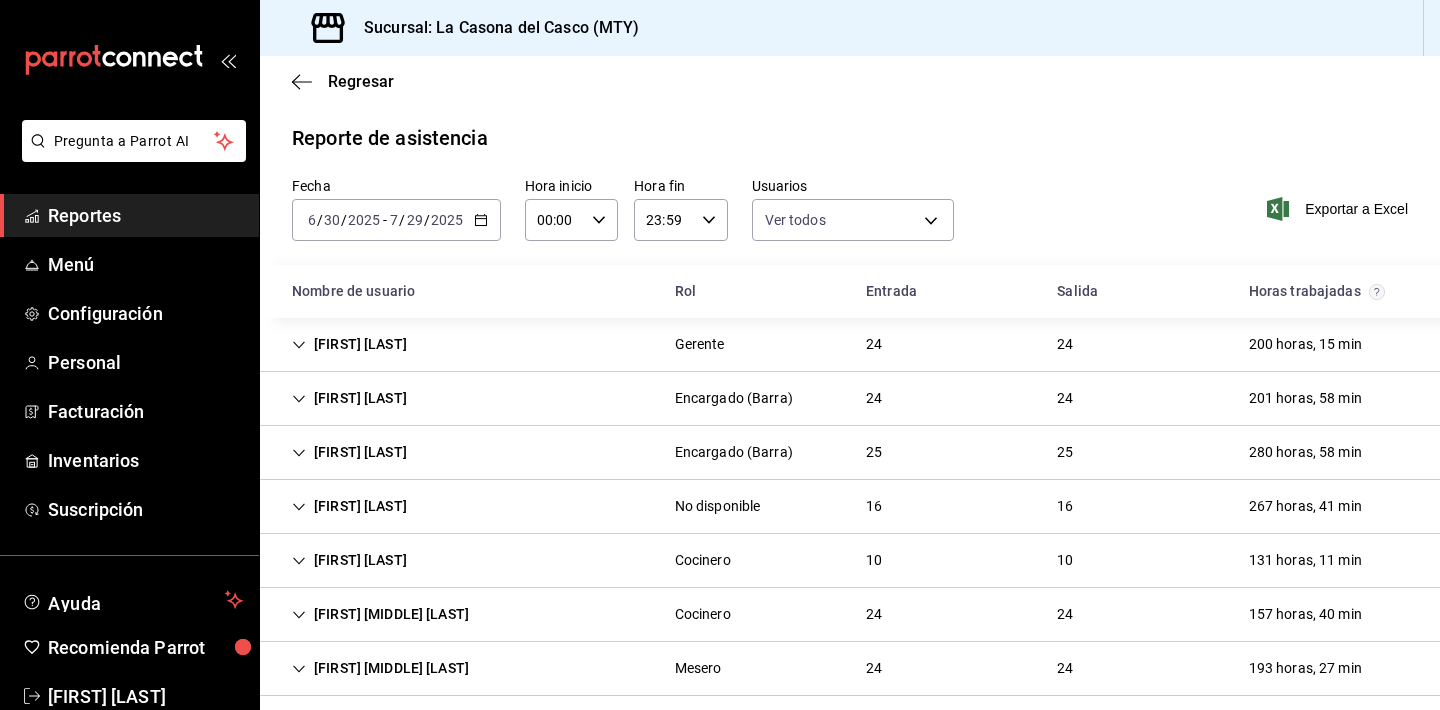 click 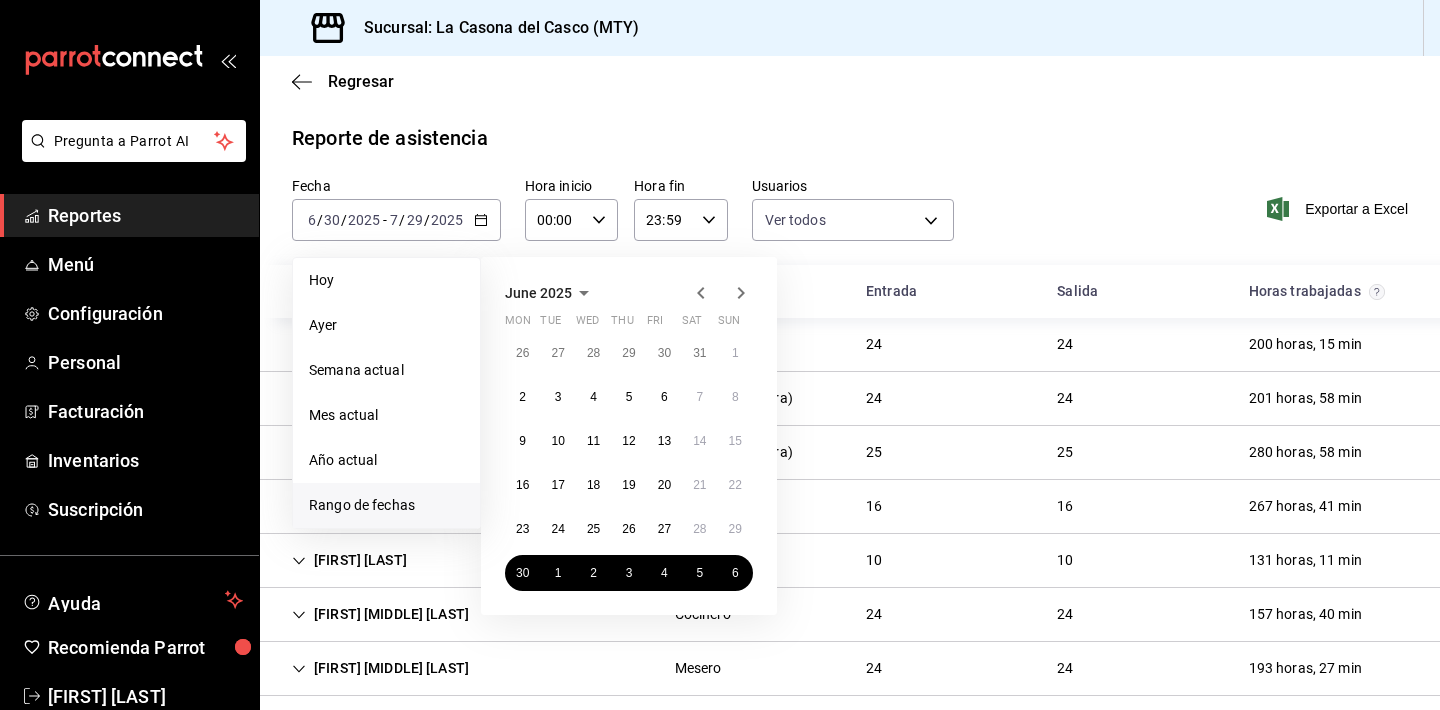 click on "Rango de fechas" at bounding box center (386, 505) 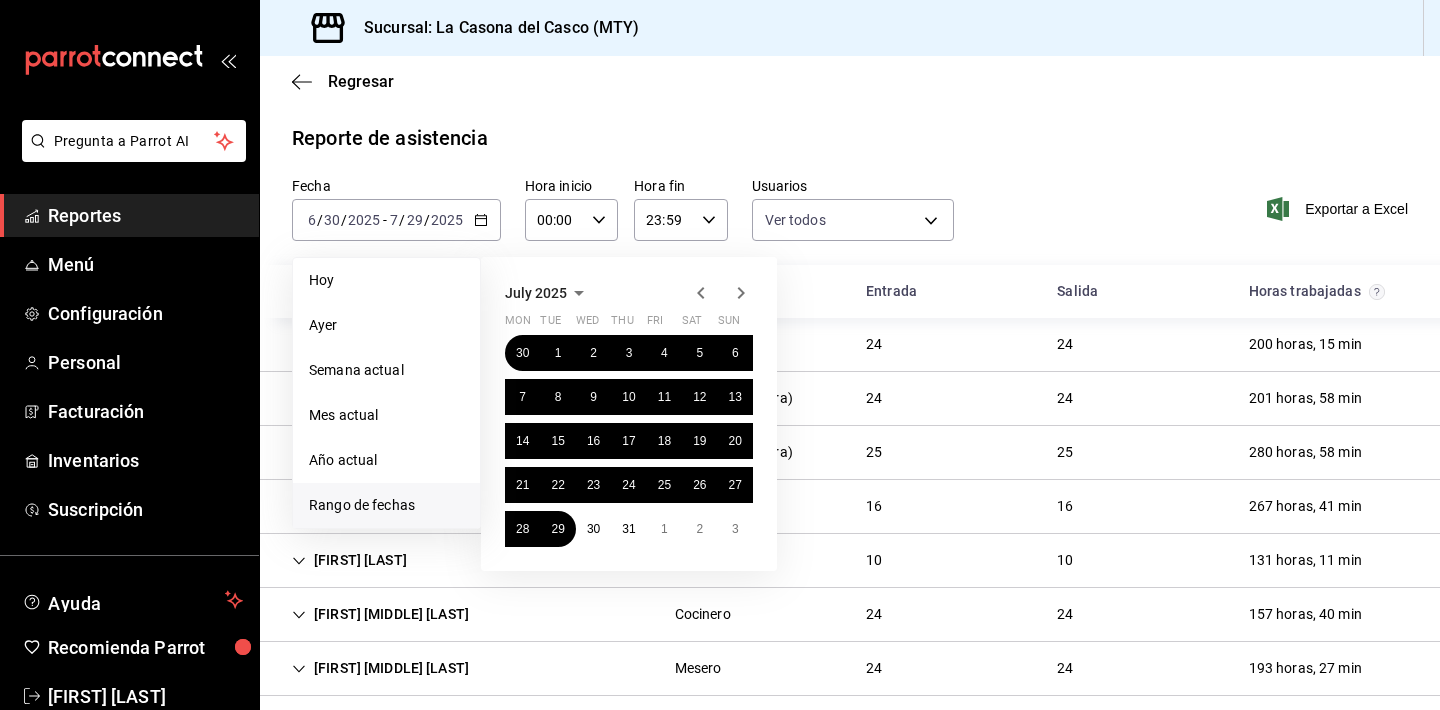 click 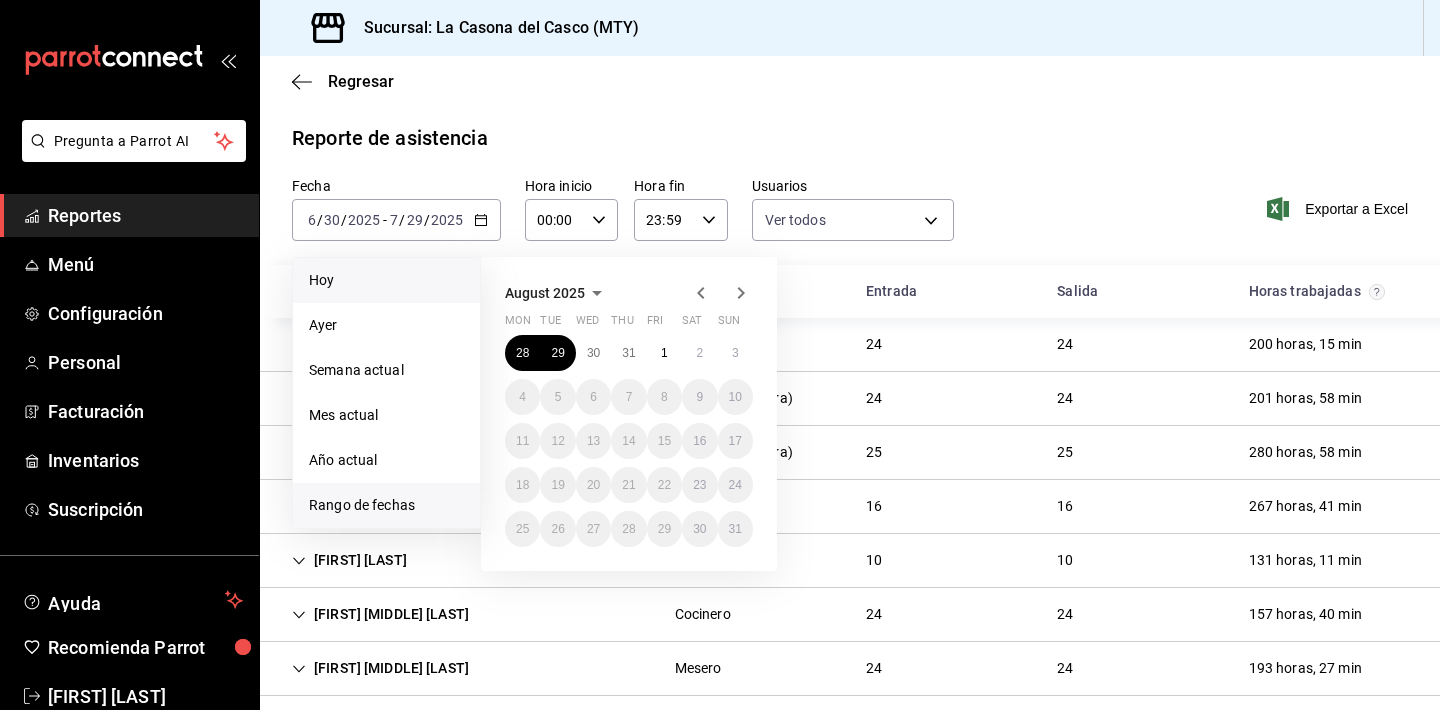 click on "Hoy" at bounding box center [386, 280] 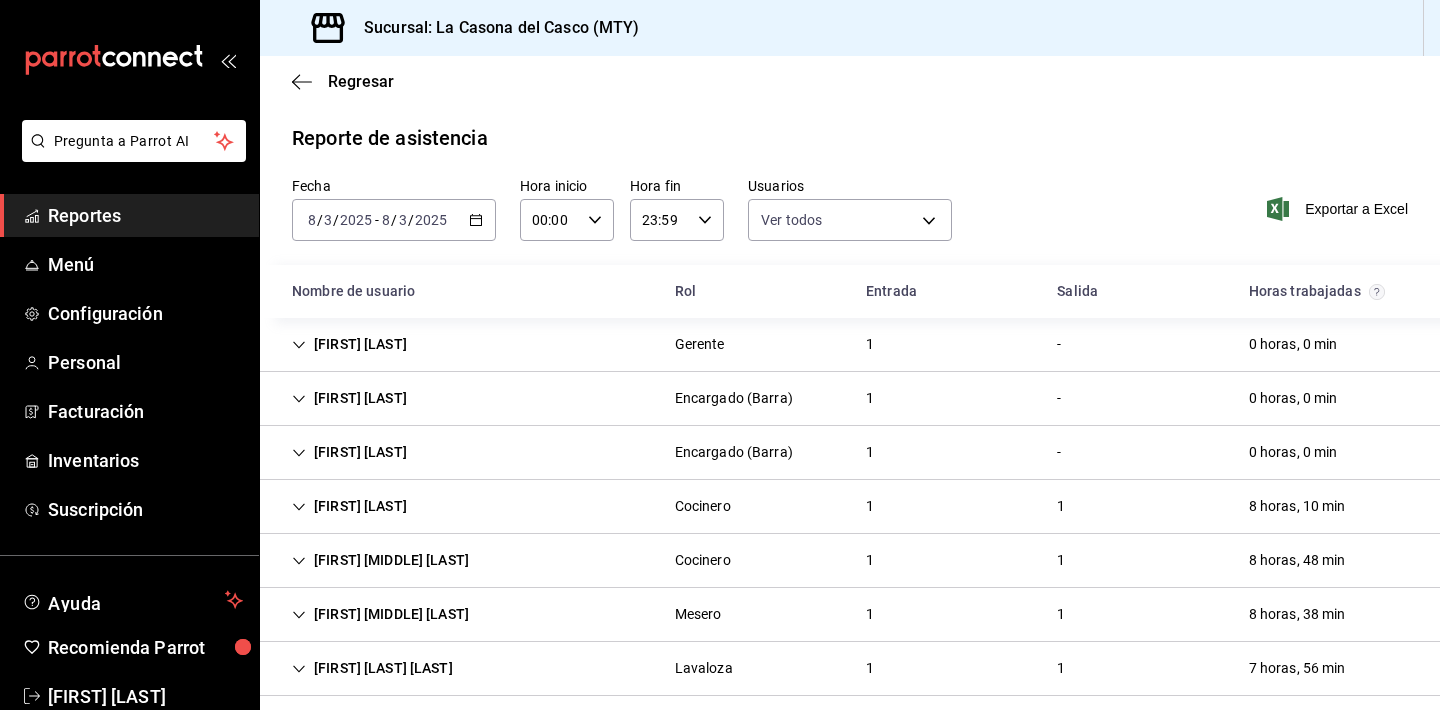 click 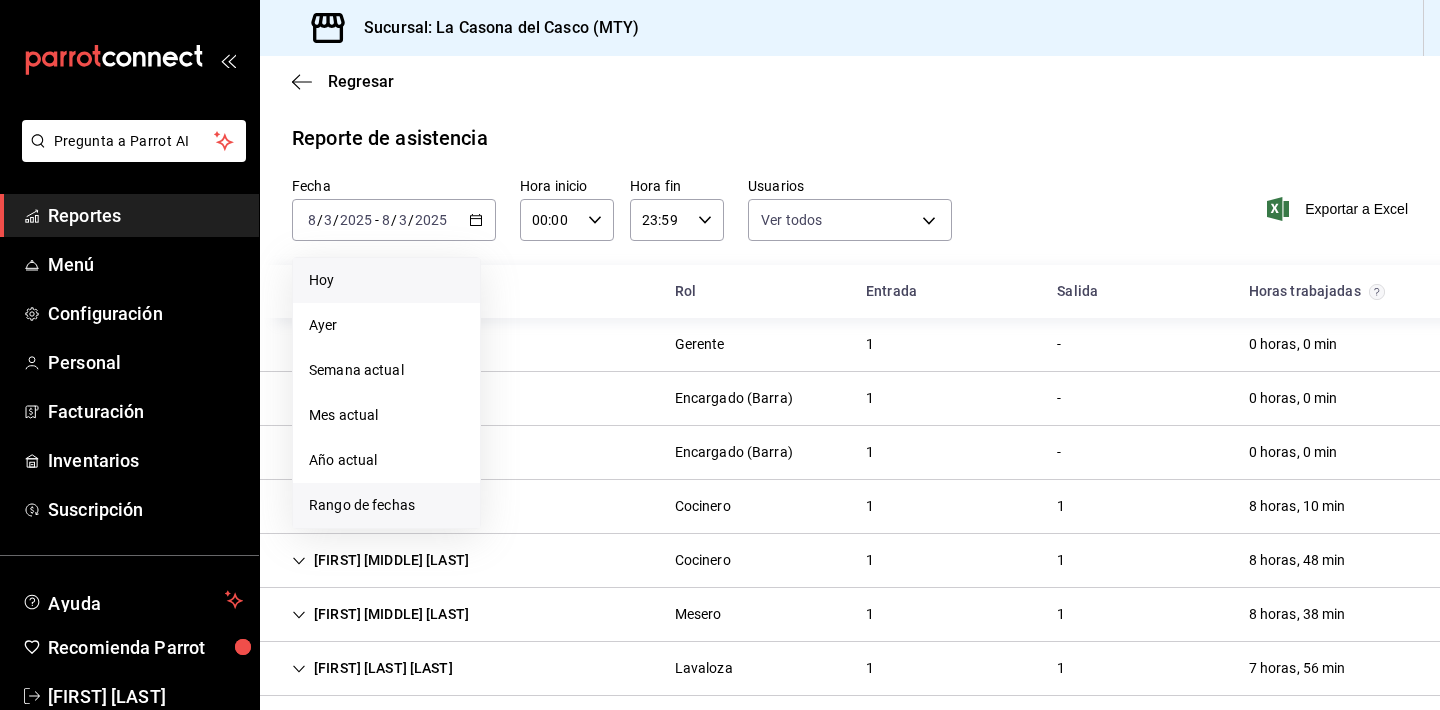 click on "Rango de fechas" at bounding box center [386, 505] 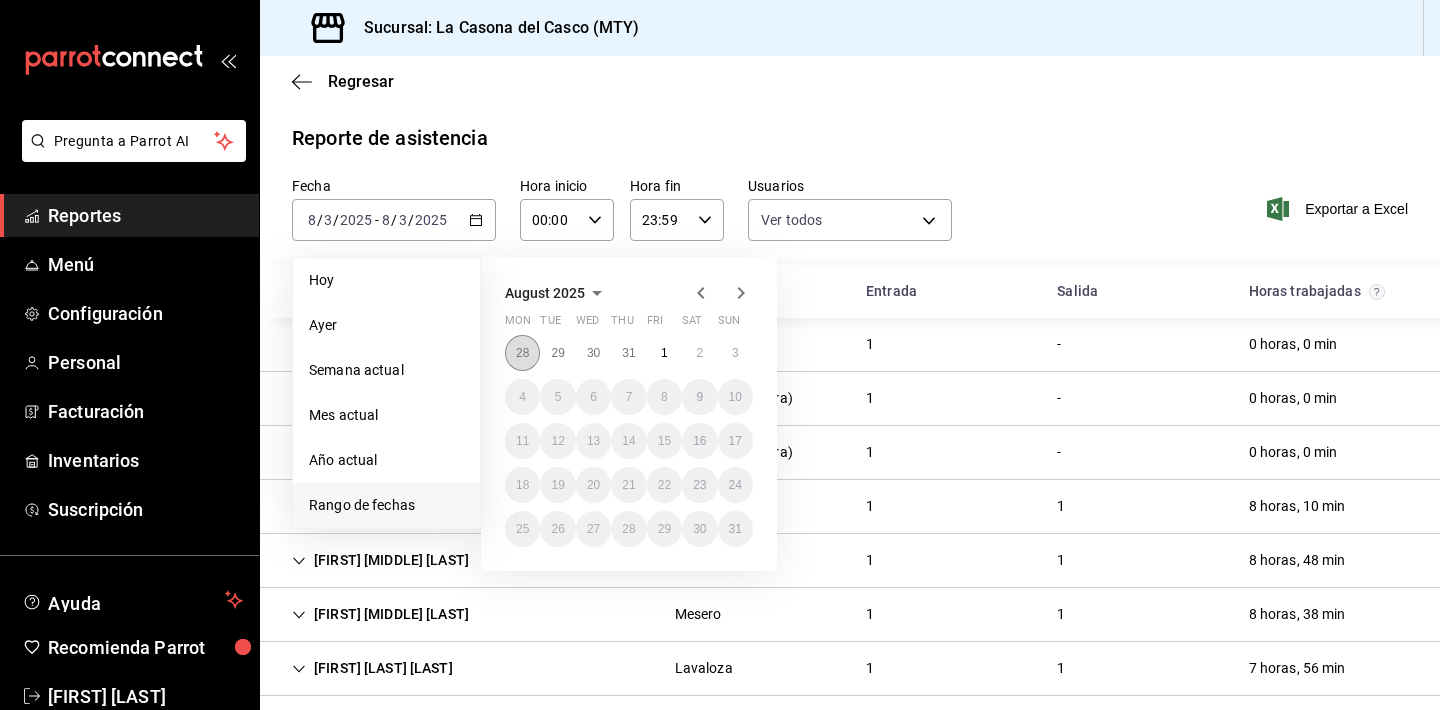 click on "28" at bounding box center (522, 353) 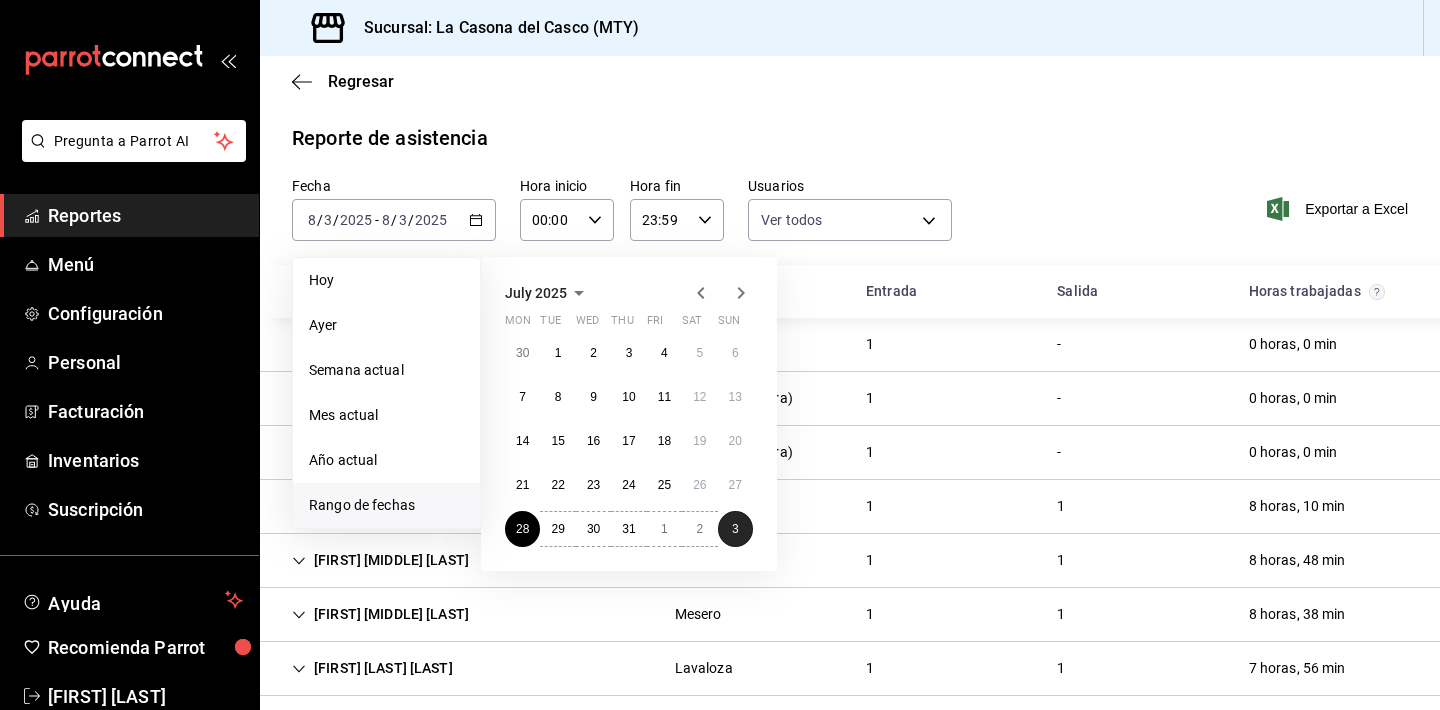 click on "3" at bounding box center [735, 529] 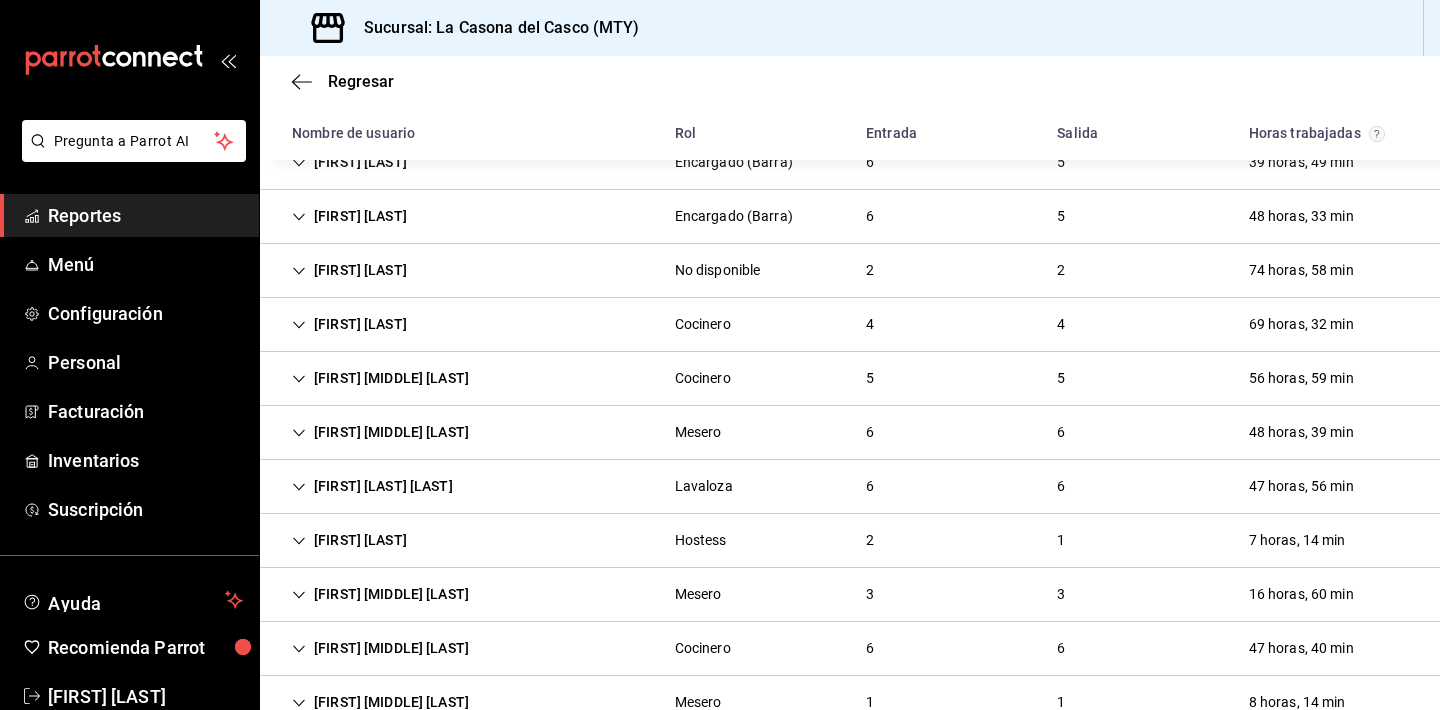 scroll, scrollTop: 239, scrollLeft: 0, axis: vertical 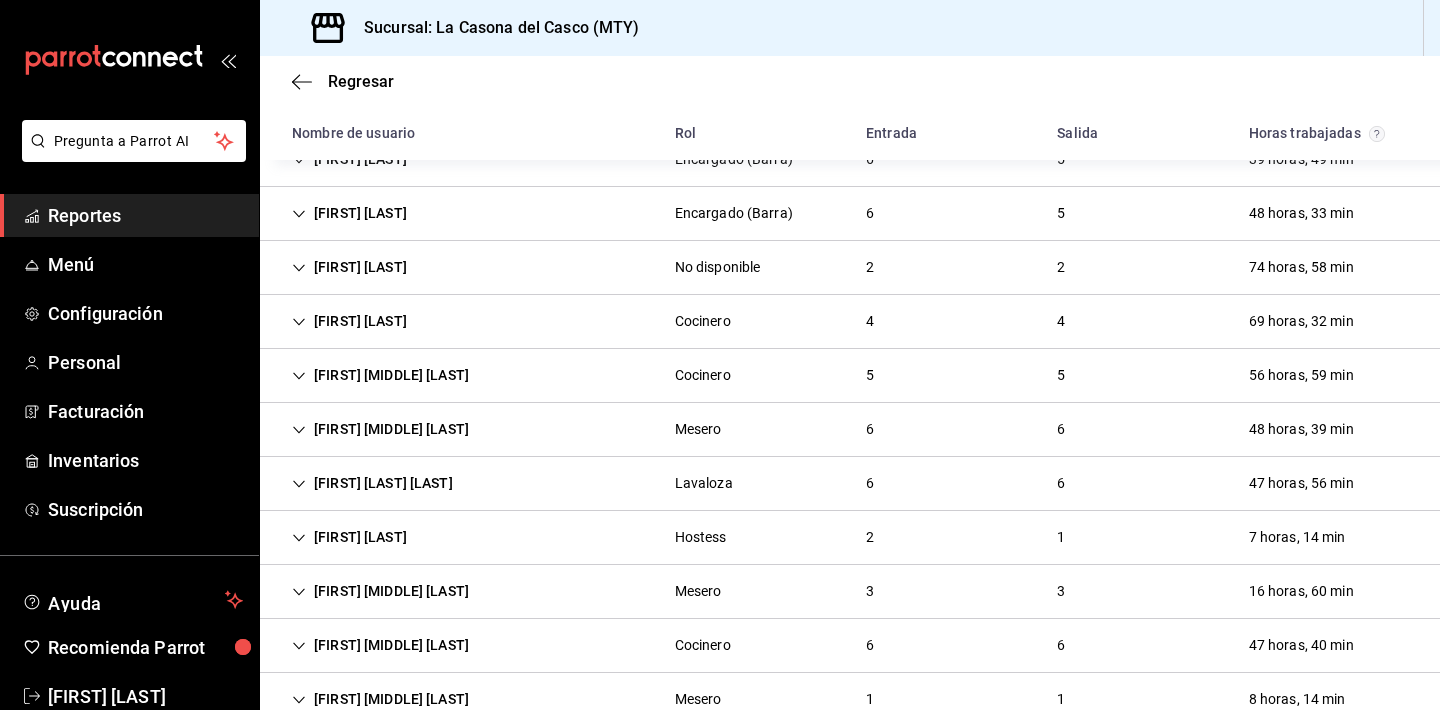 click on "[FIRST] [LAST] [TEXT] [NUMBER] [NUMBER] [NUMBER] horas, [NUMBER] min" at bounding box center [850, 268] 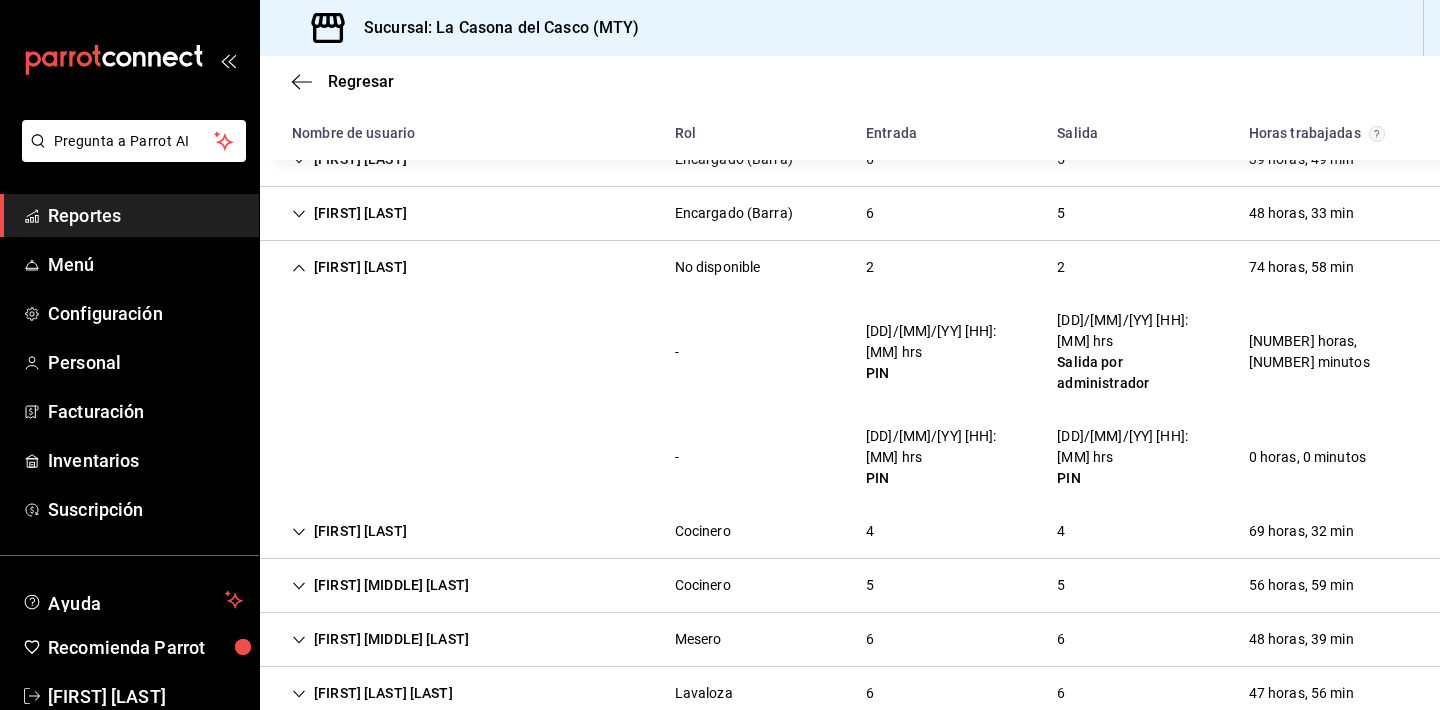 click on "2" at bounding box center (870, 267) 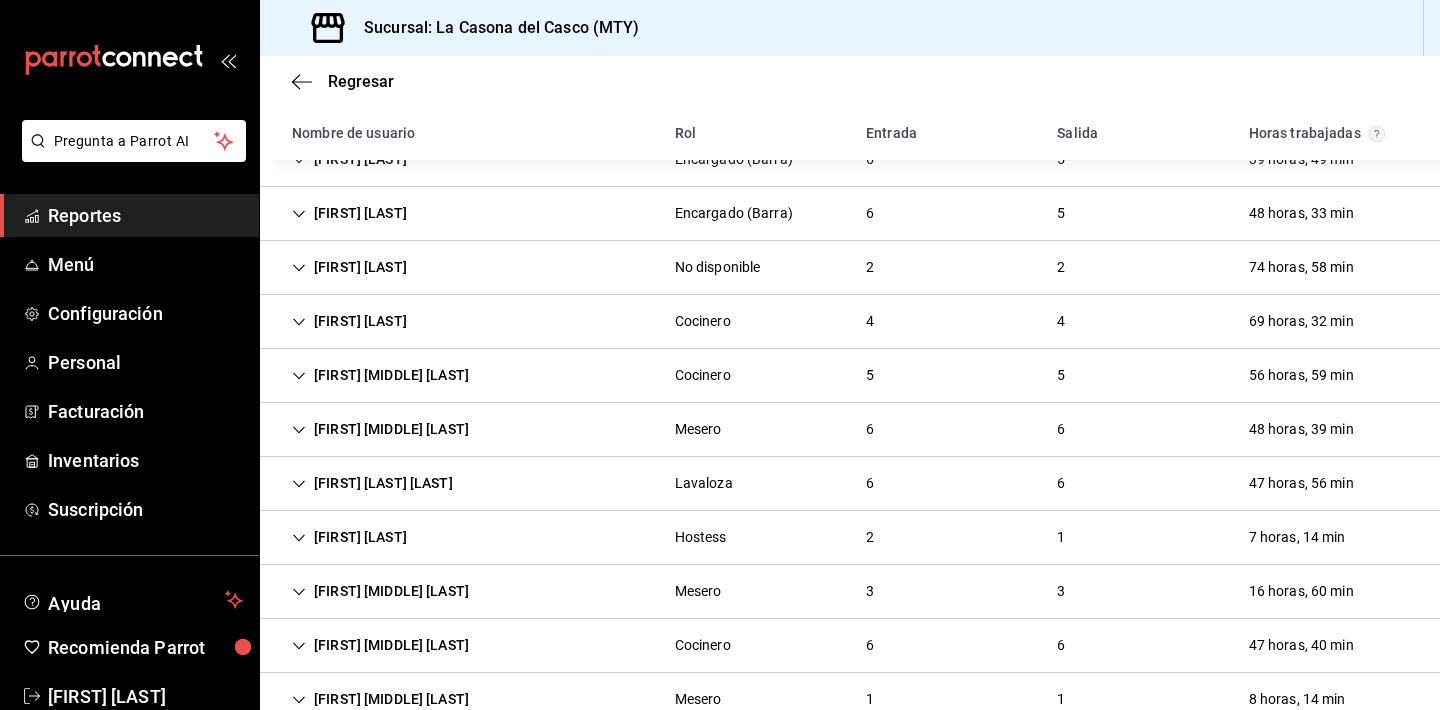 click on "[FIRST] [MIDDLE] [LAST] [NUMBER] [NUMBER] [NUMBER] horas, [NUMBER] min" at bounding box center (850, 322) 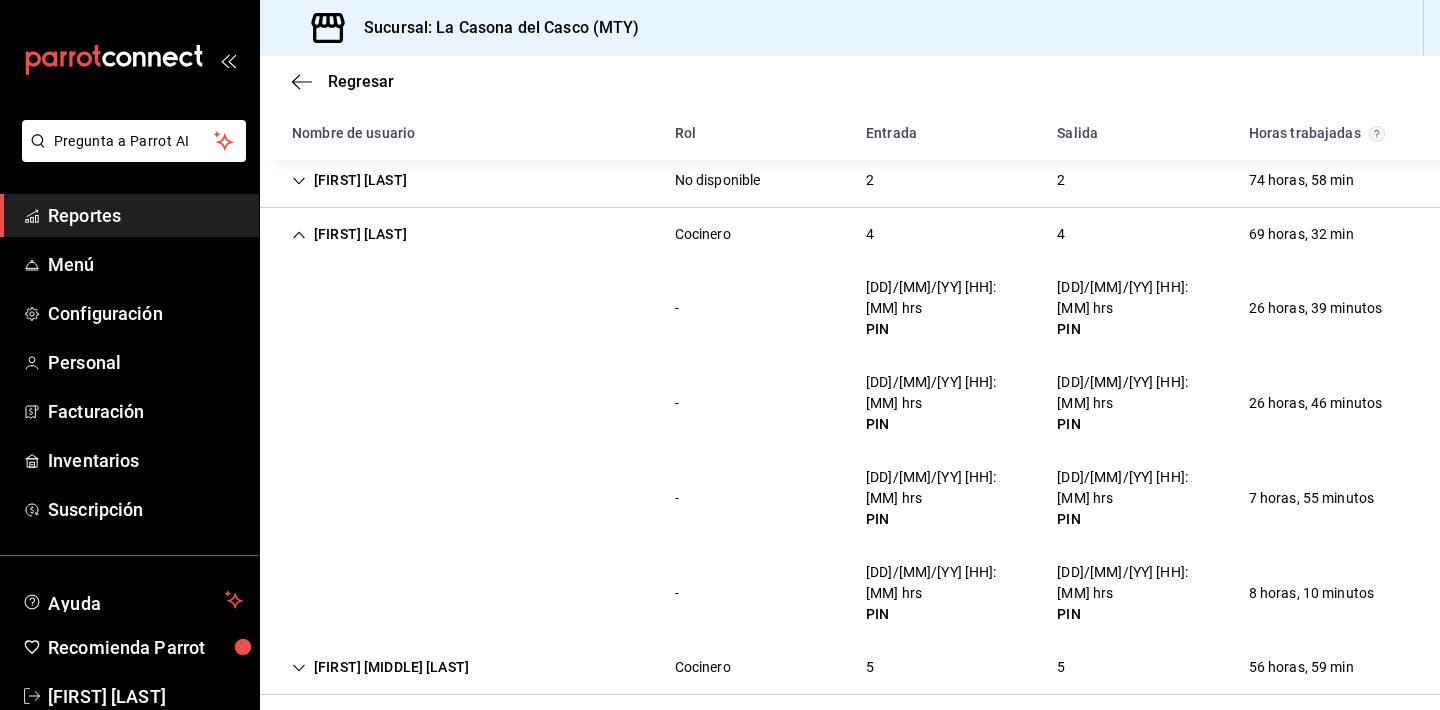 scroll, scrollTop: 333, scrollLeft: 0, axis: vertical 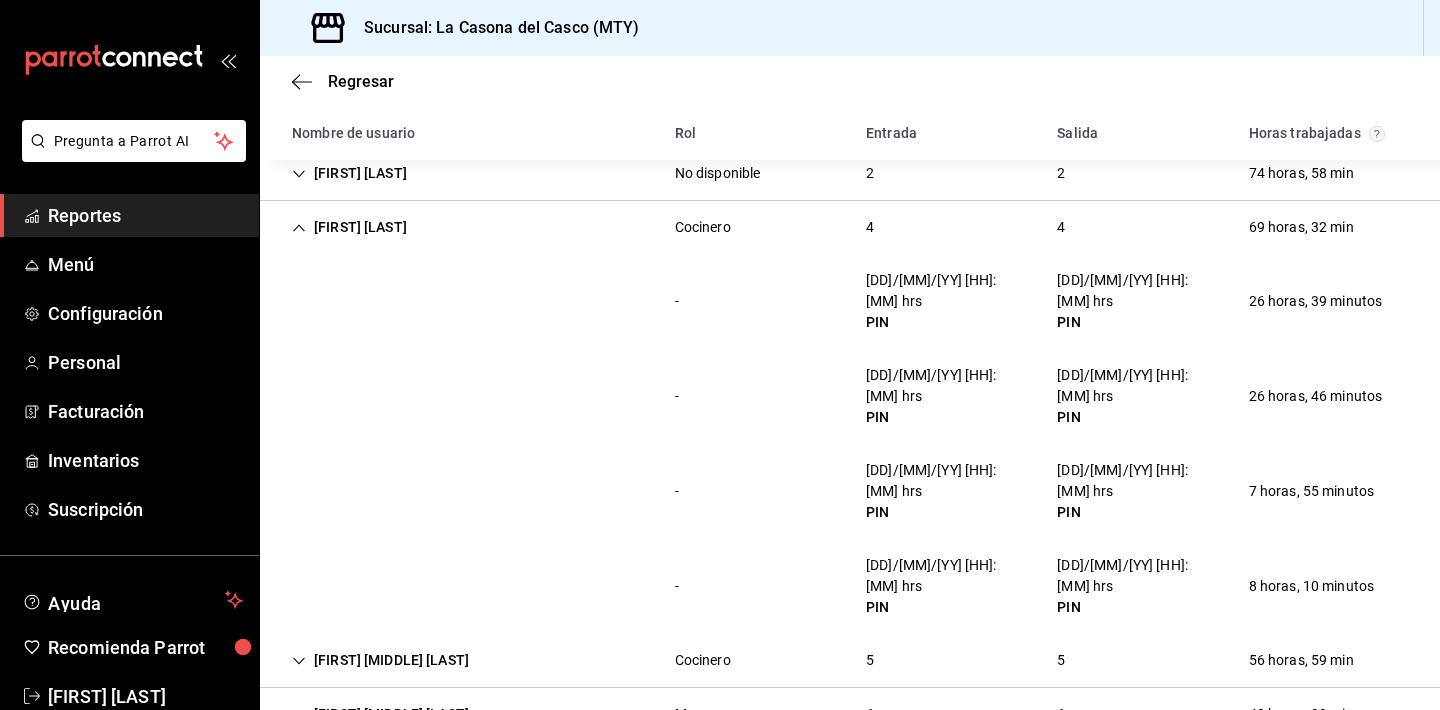 click on "[FIRST] [LAST]" at bounding box center [349, 227] 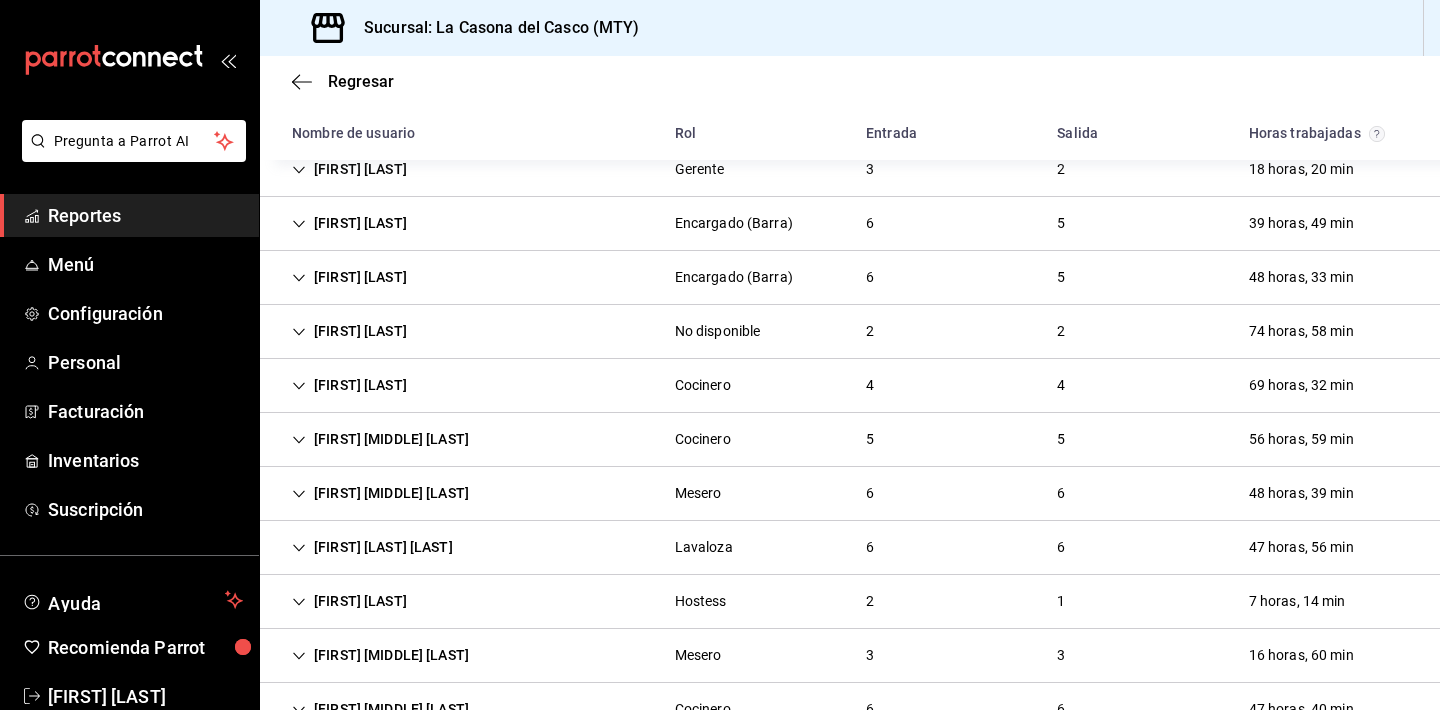 scroll, scrollTop: 178, scrollLeft: 0, axis: vertical 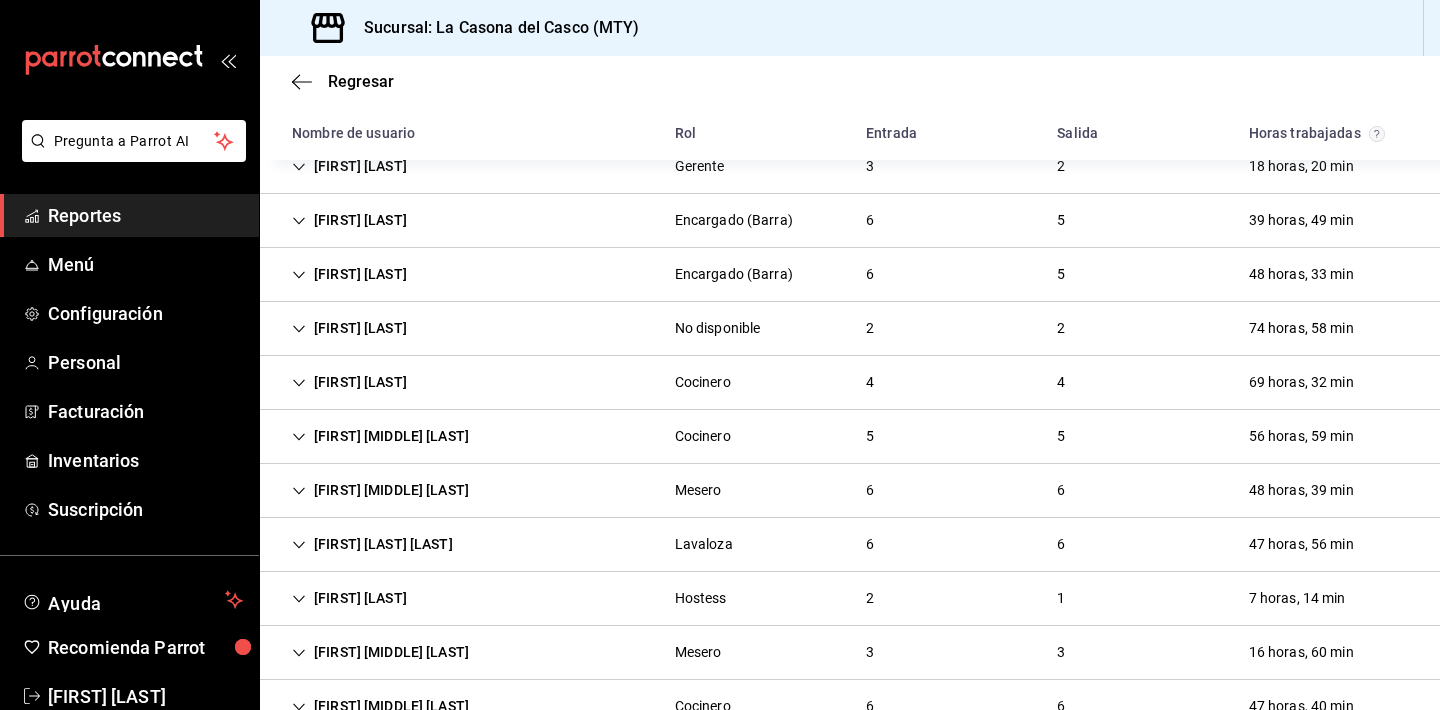 click on "Cocinero" at bounding box center (703, 382) 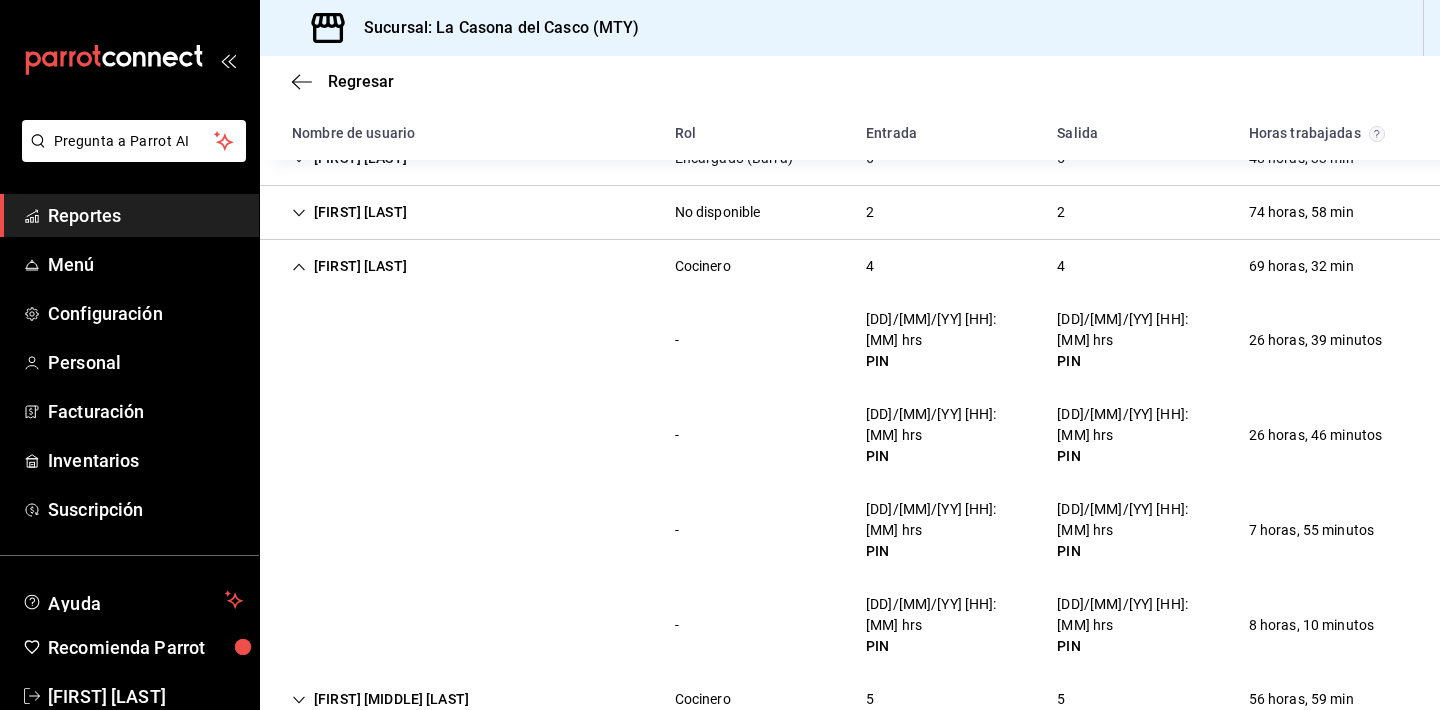 scroll, scrollTop: 300, scrollLeft: 0, axis: vertical 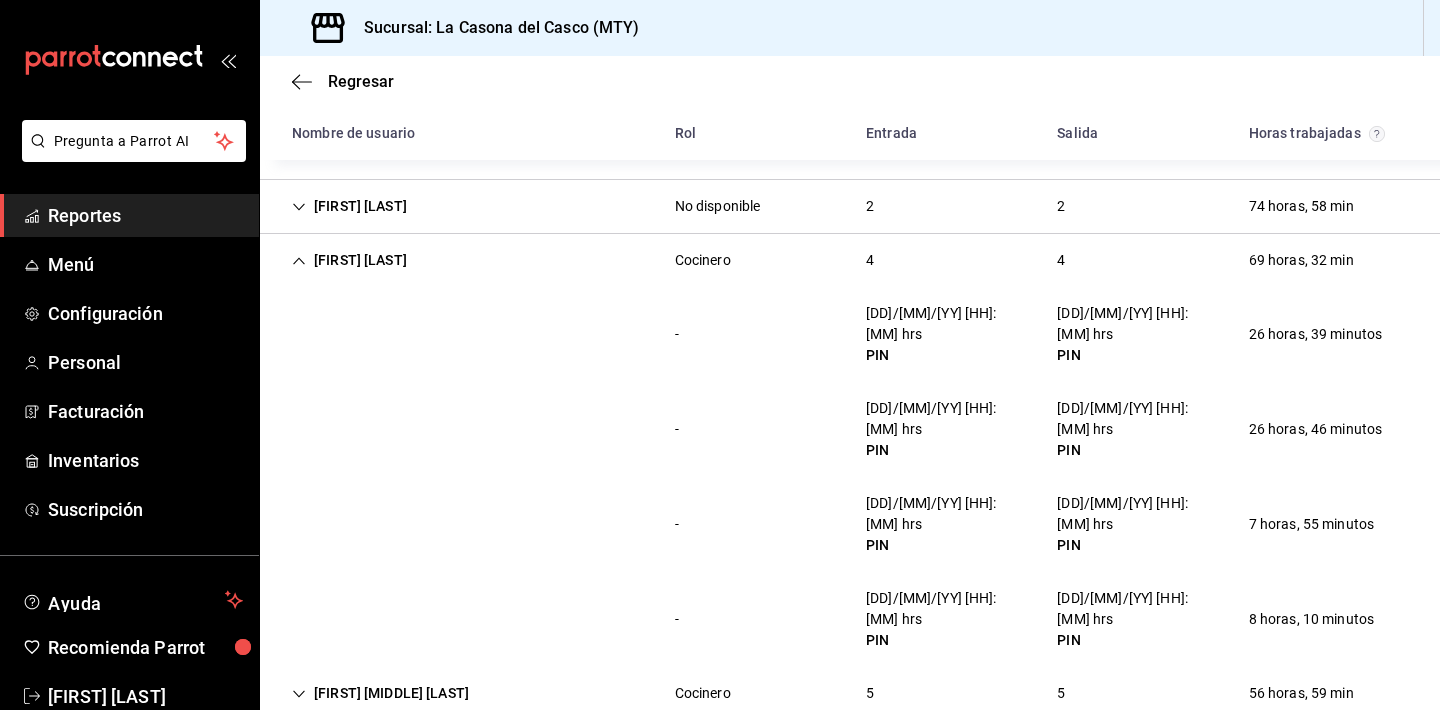 click on "Cocinero" at bounding box center [703, 260] 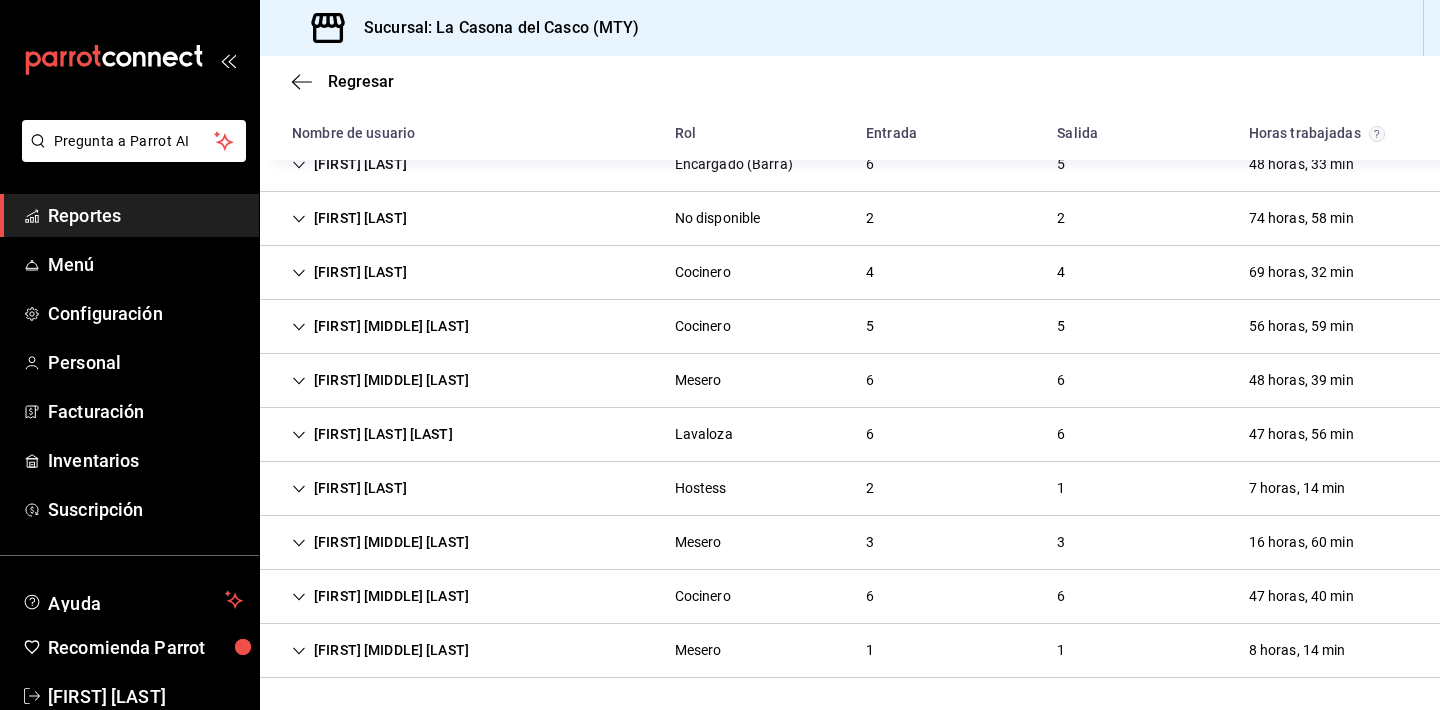 scroll, scrollTop: 288, scrollLeft: 0, axis: vertical 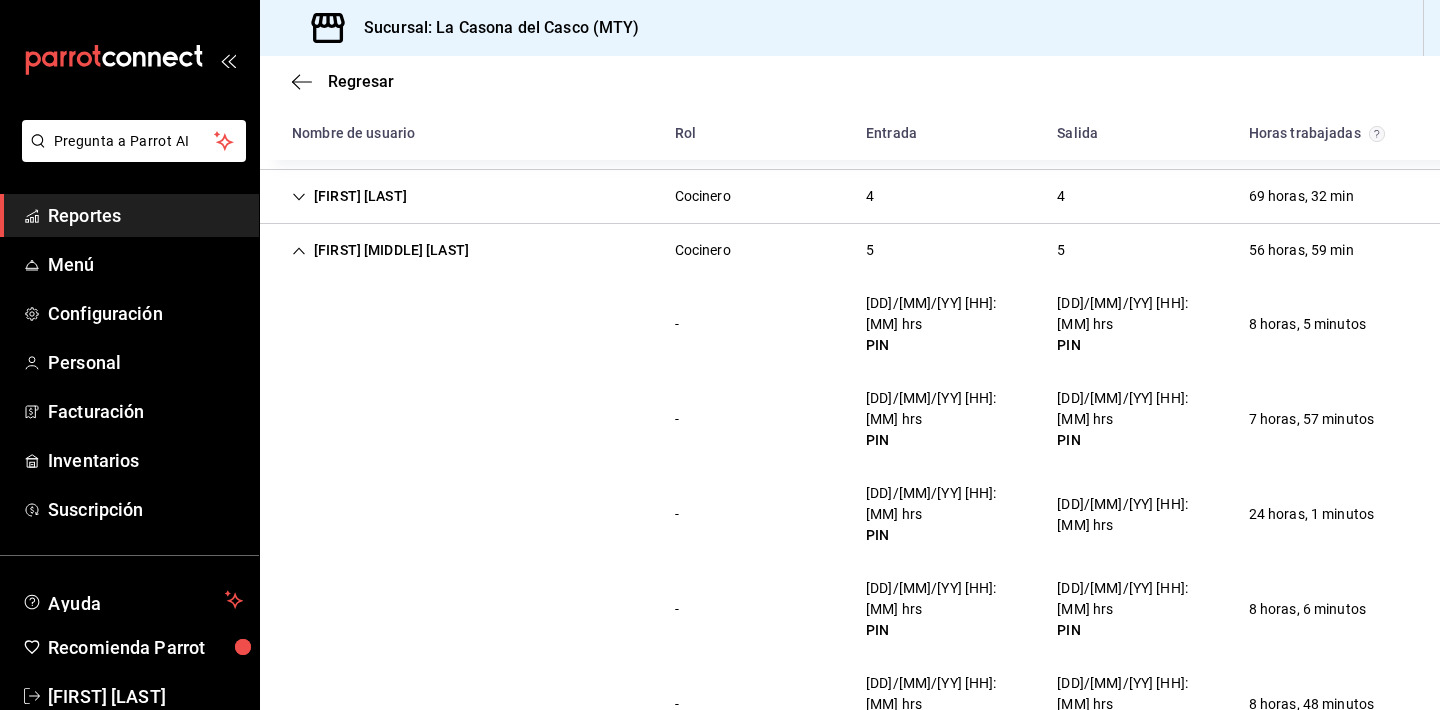 click on "[FIRST] [MIDDLE] [LAST] [NUMBER] [NUMBER] [NUMBER] [NUMBER] [NUMBER] horas, [NUMBER] min" at bounding box center [850, 250] 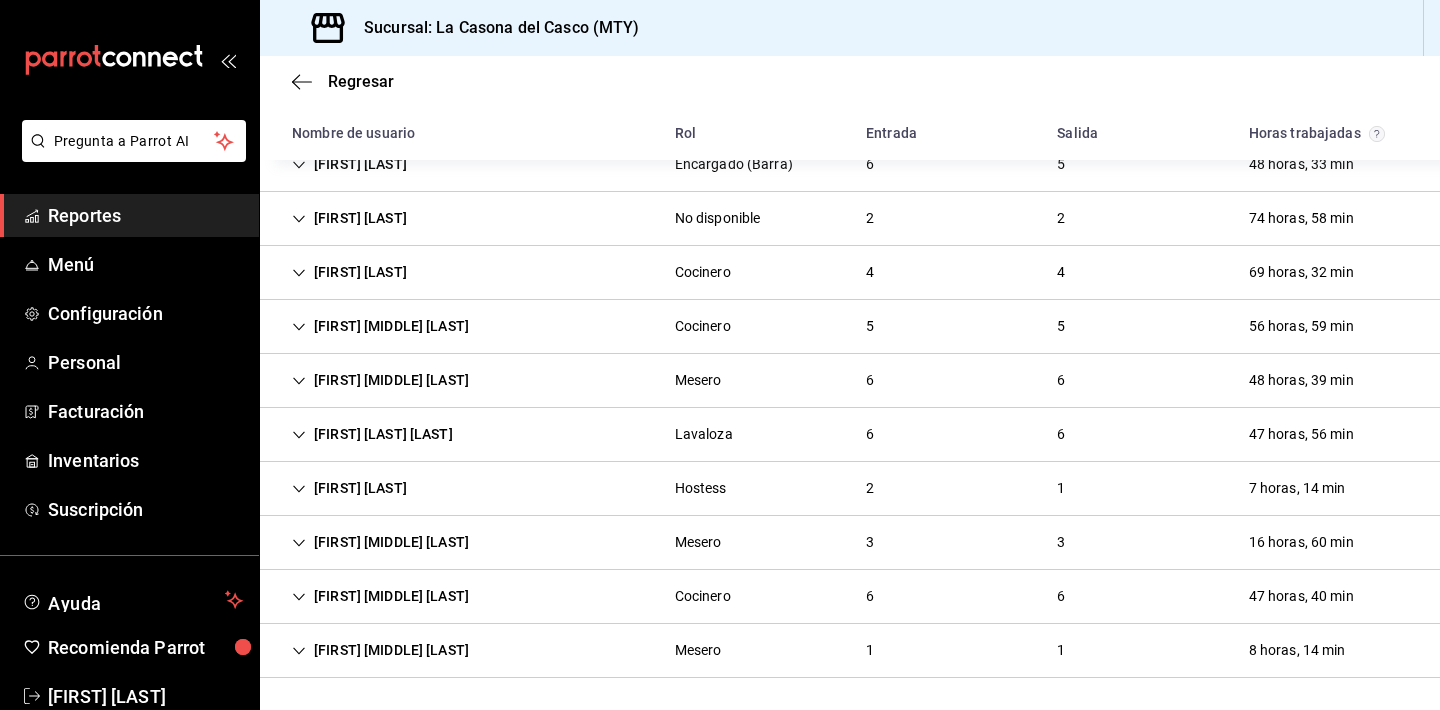 scroll, scrollTop: 288, scrollLeft: 0, axis: vertical 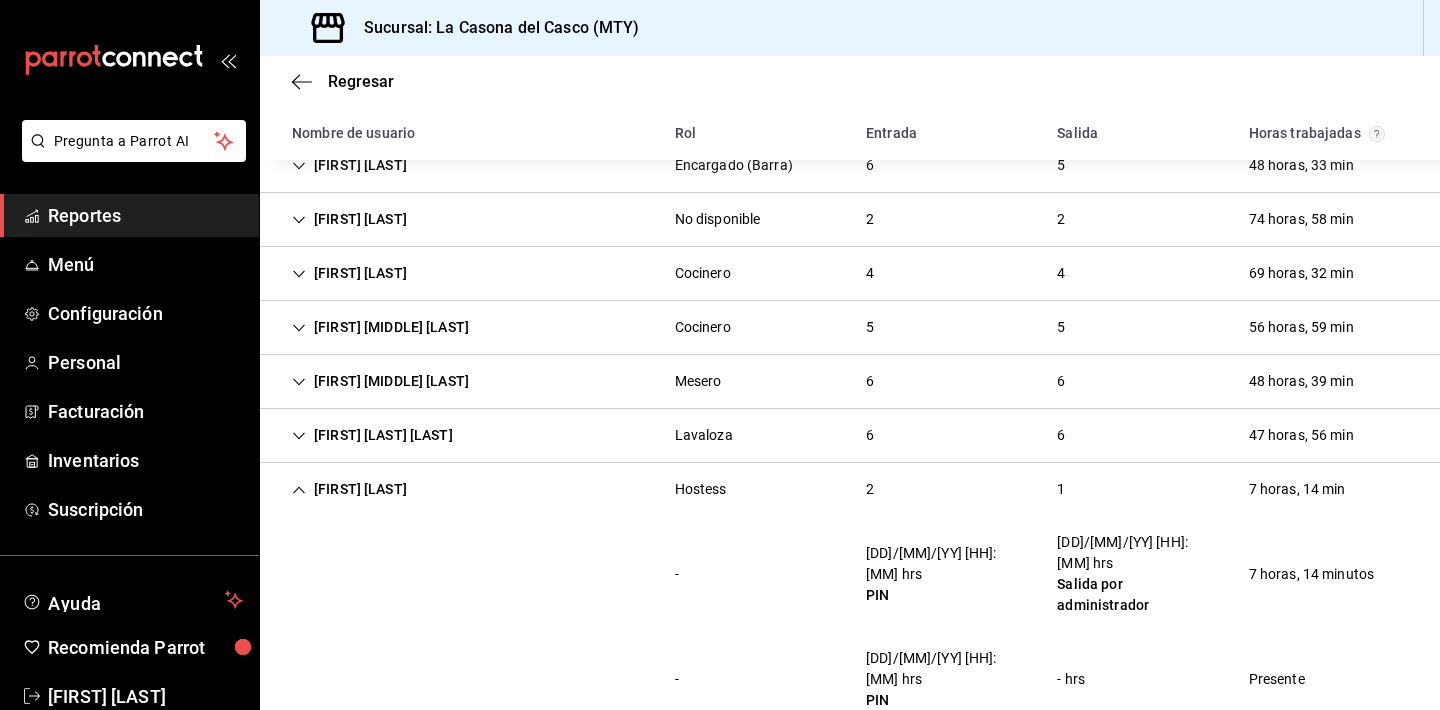 click on "[FIRST] [LAST]" at bounding box center [349, 489] 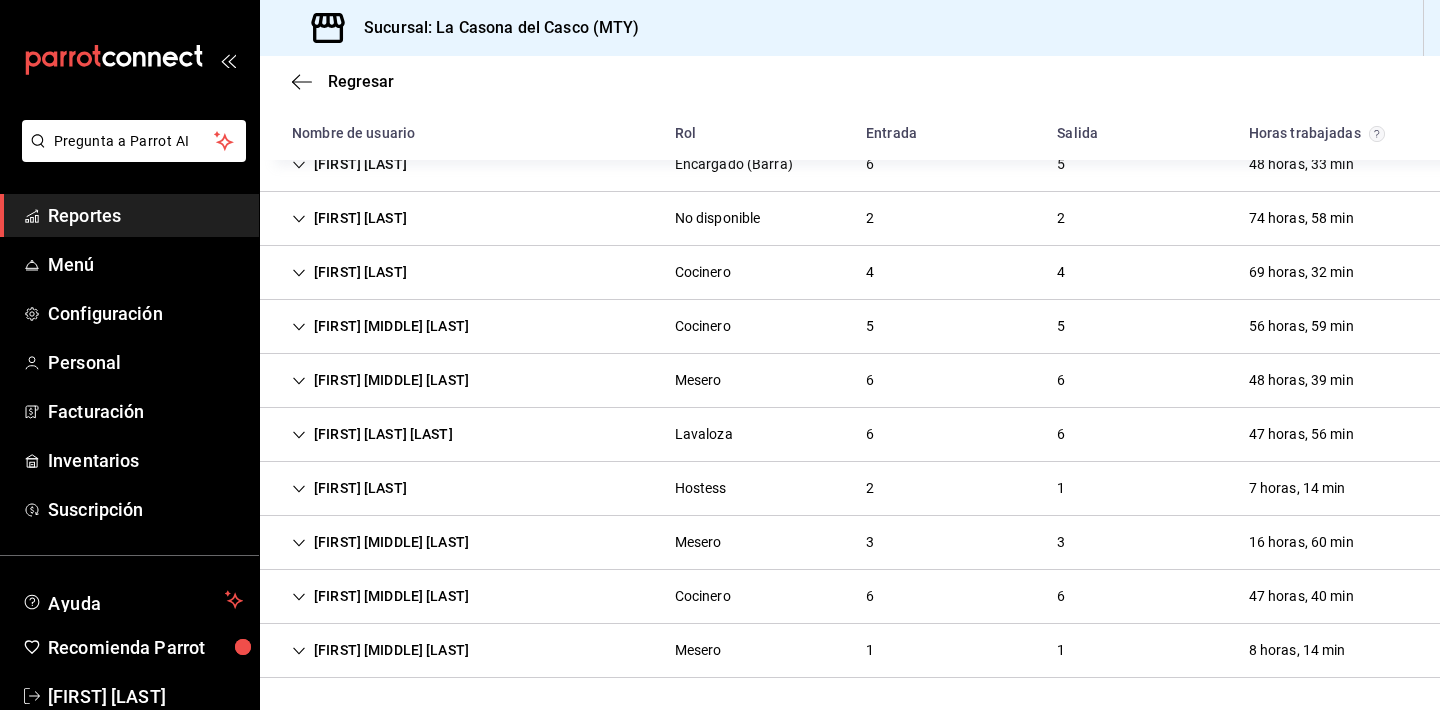 scroll, scrollTop: 288, scrollLeft: 0, axis: vertical 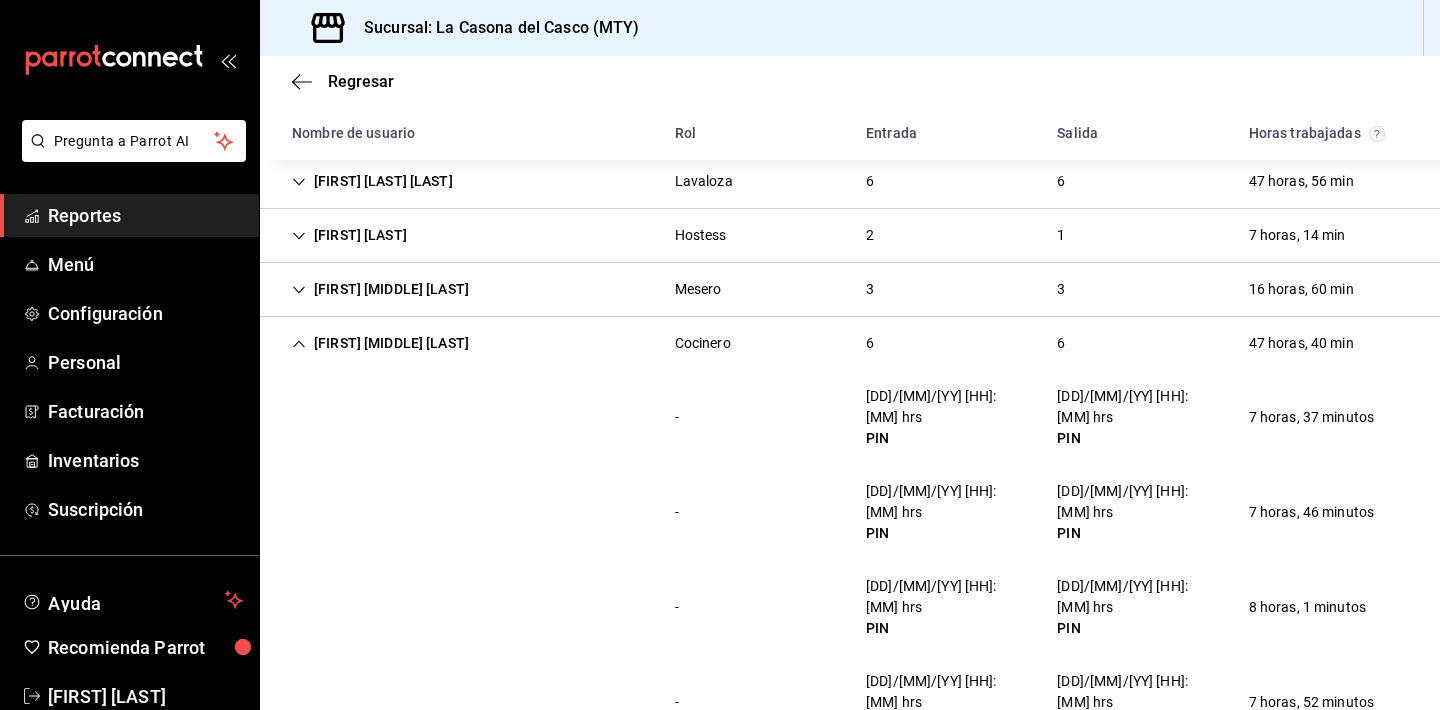 click on "[FIRST] [MIDDLE] [LAST]" at bounding box center (380, 343) 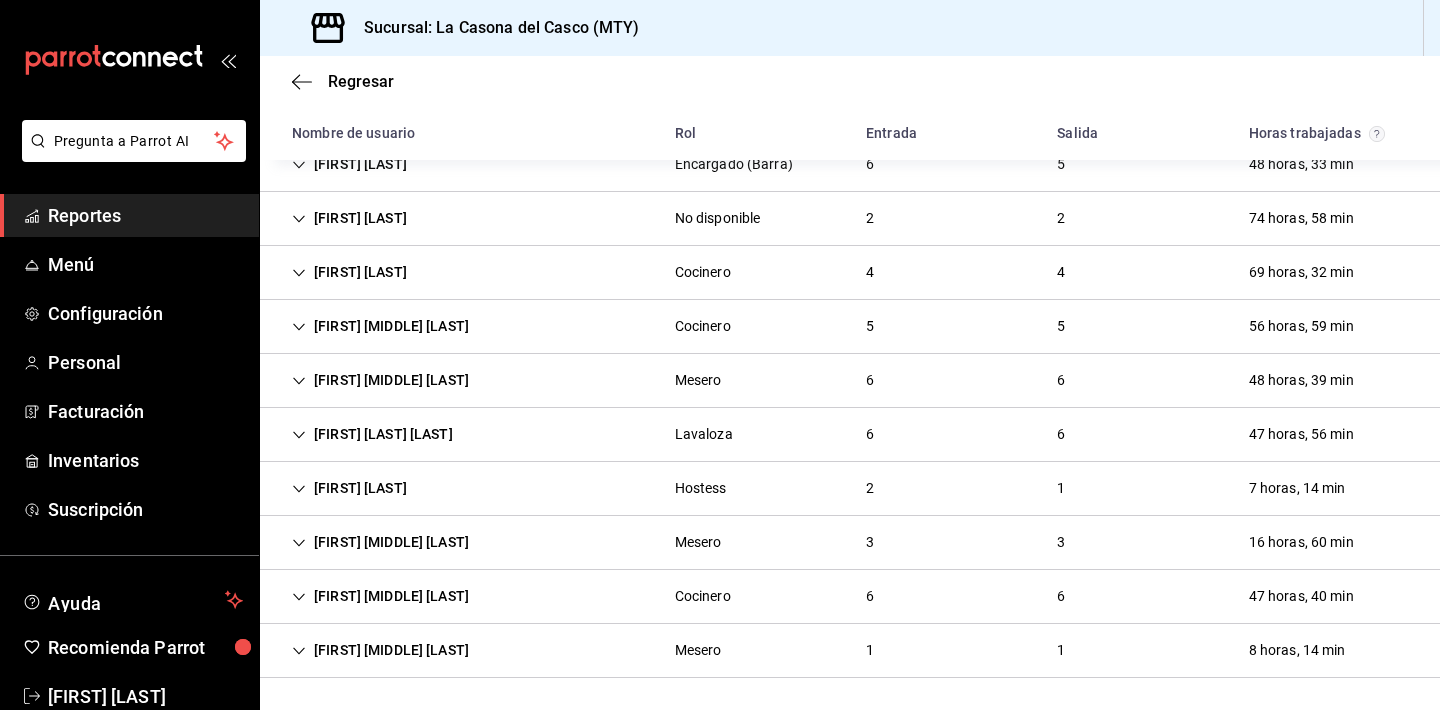 scroll, scrollTop: 288, scrollLeft: 0, axis: vertical 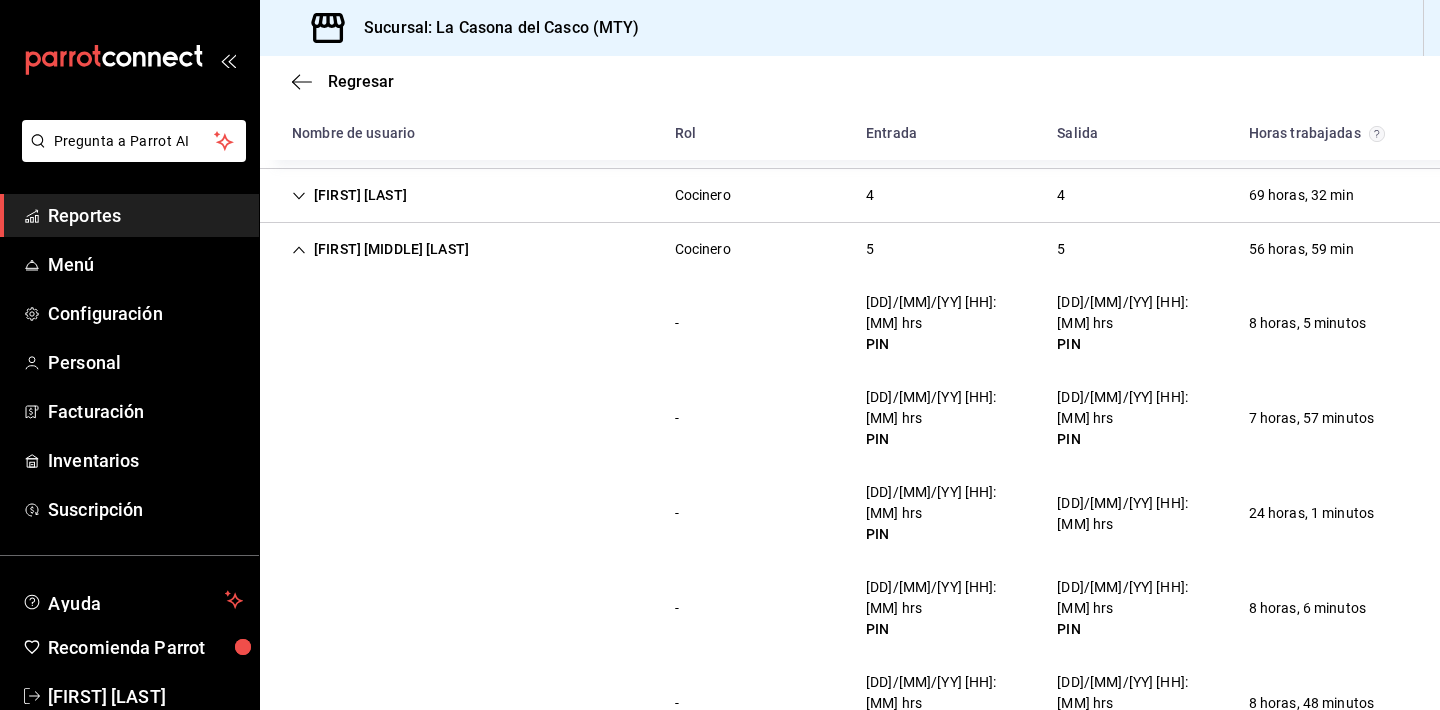 click on "[FIRST] [MIDDLE] [LAST]" at bounding box center [380, 249] 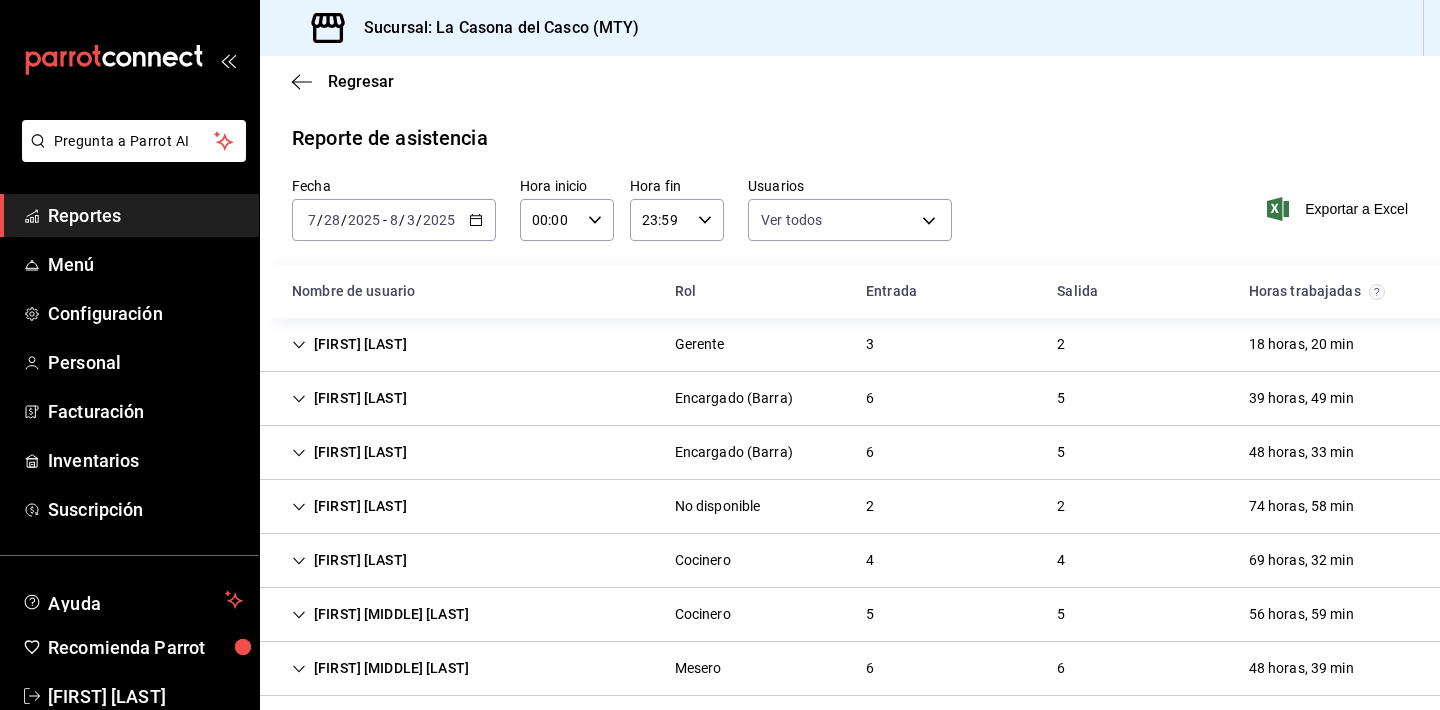 scroll, scrollTop: 0, scrollLeft: 0, axis: both 